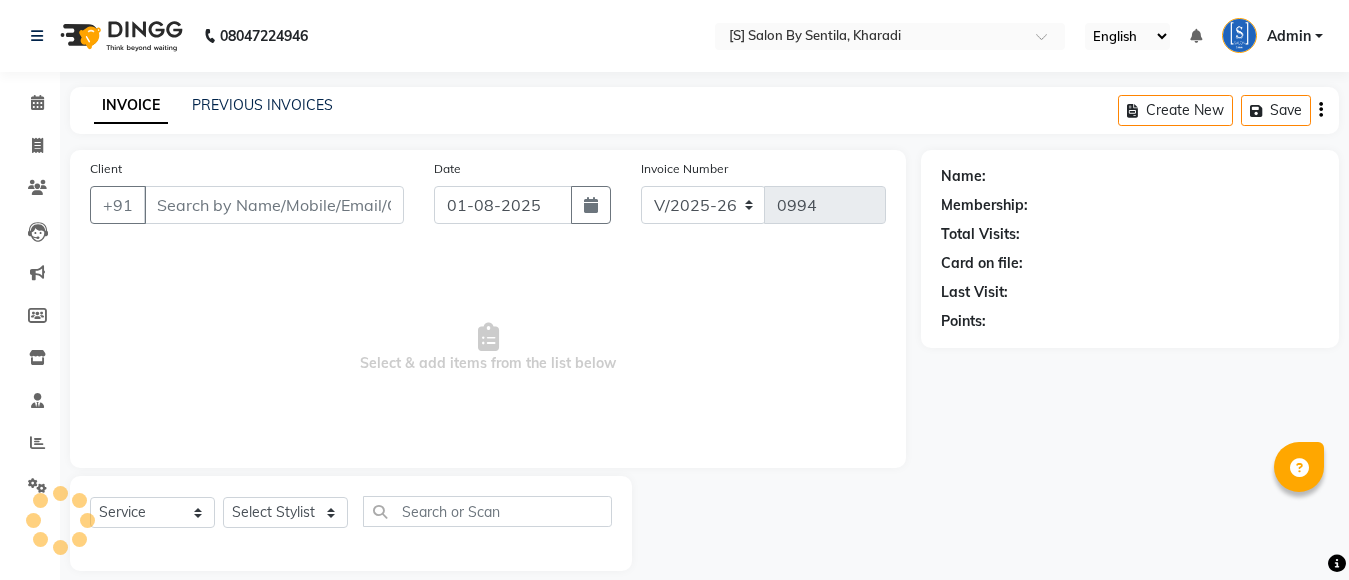 select on "45" 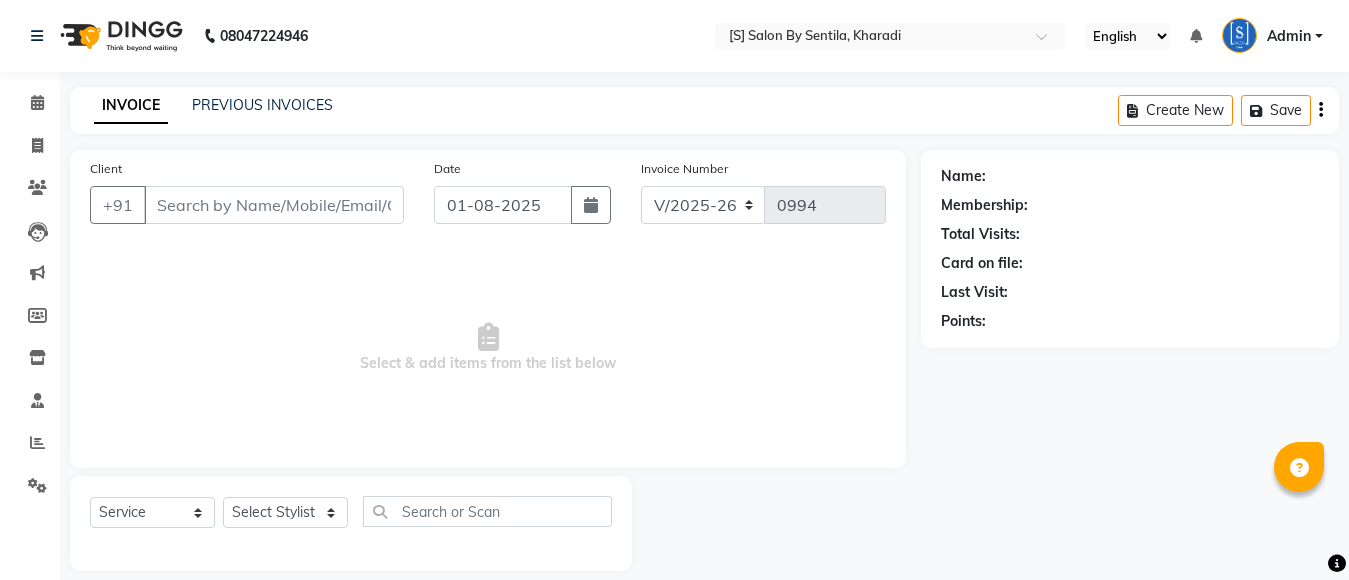type on "9545051032" 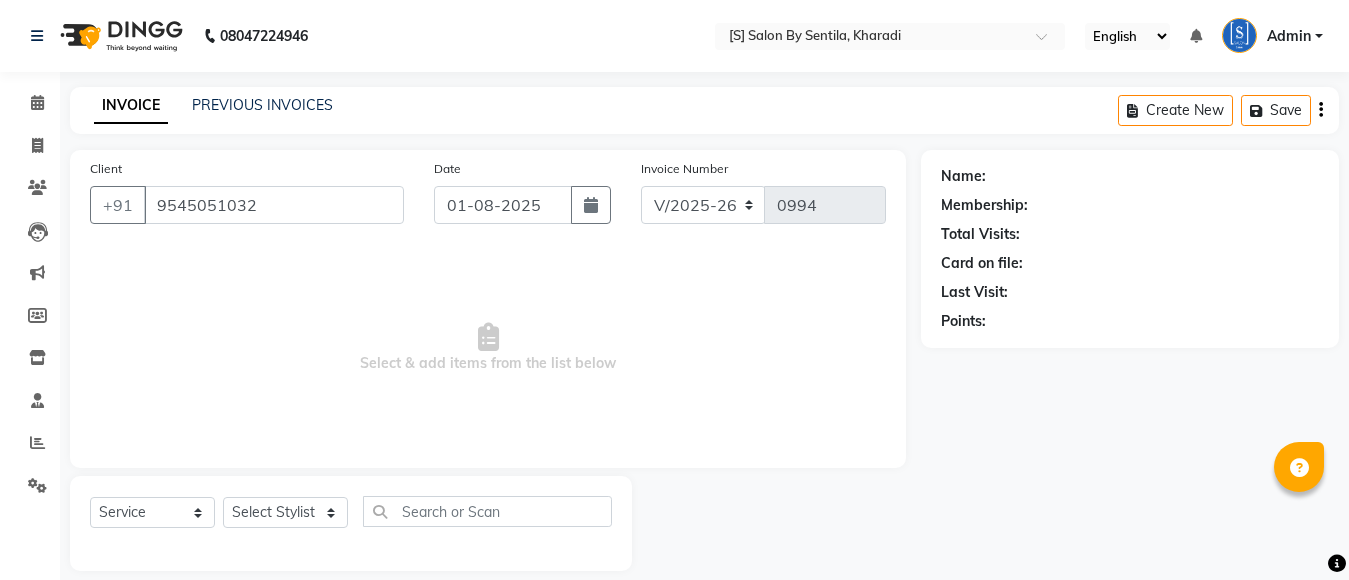 type on "30-11-2024" 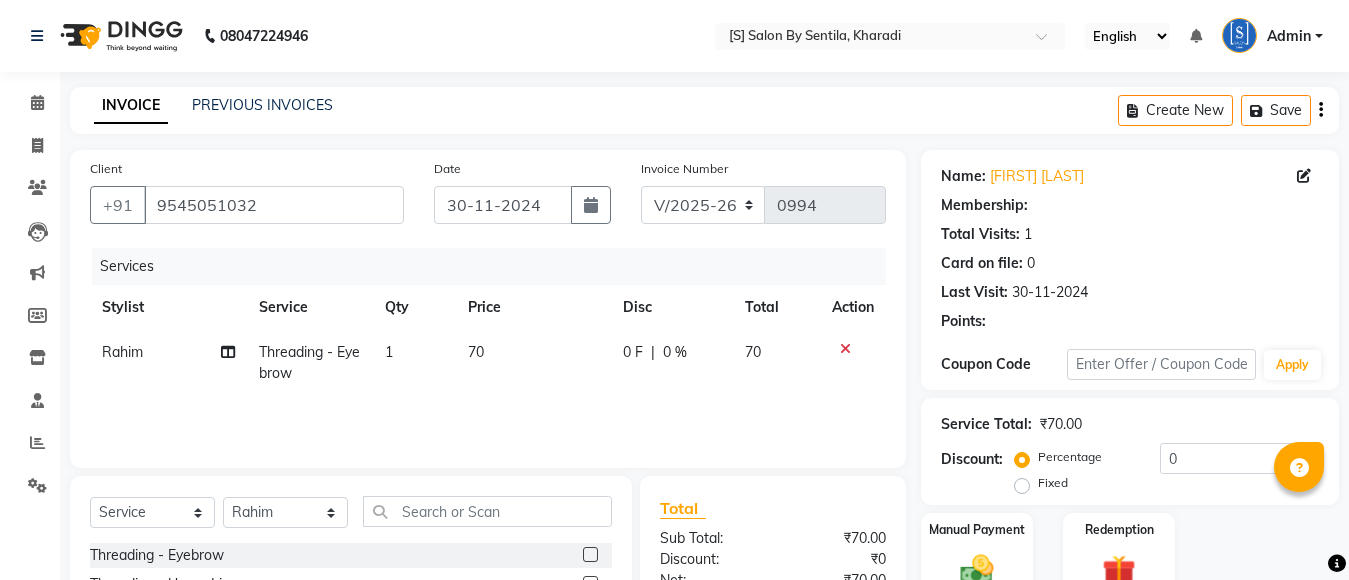 scroll, scrollTop: 0, scrollLeft: 0, axis: both 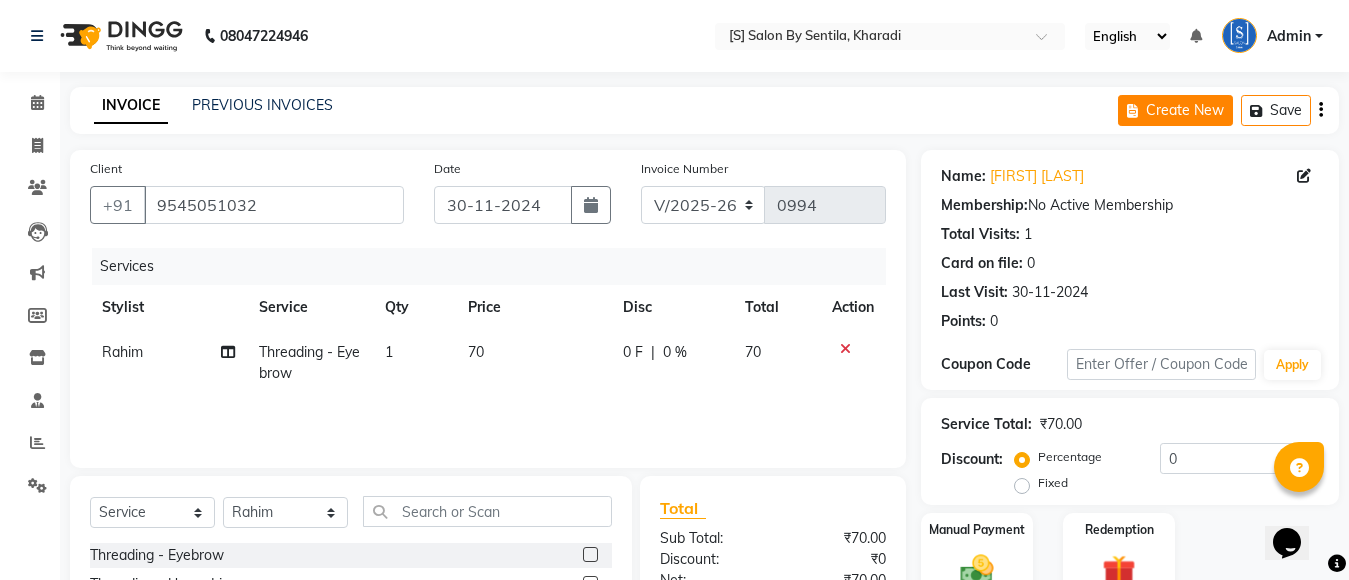 click on "Create New" 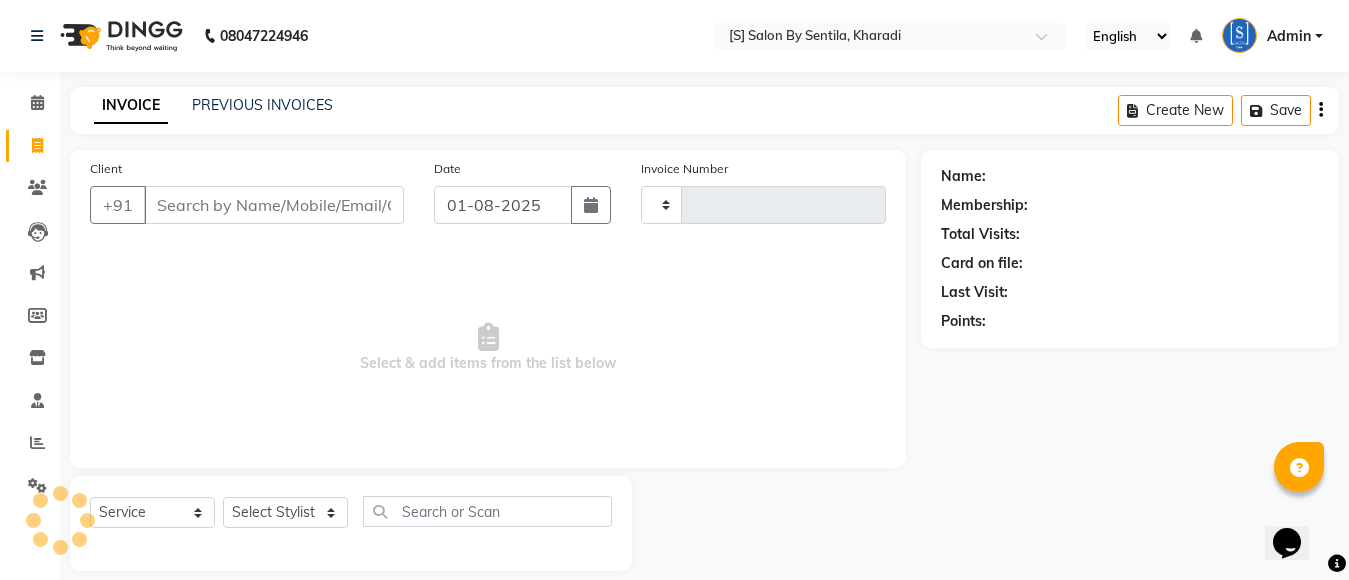 type on "0994" 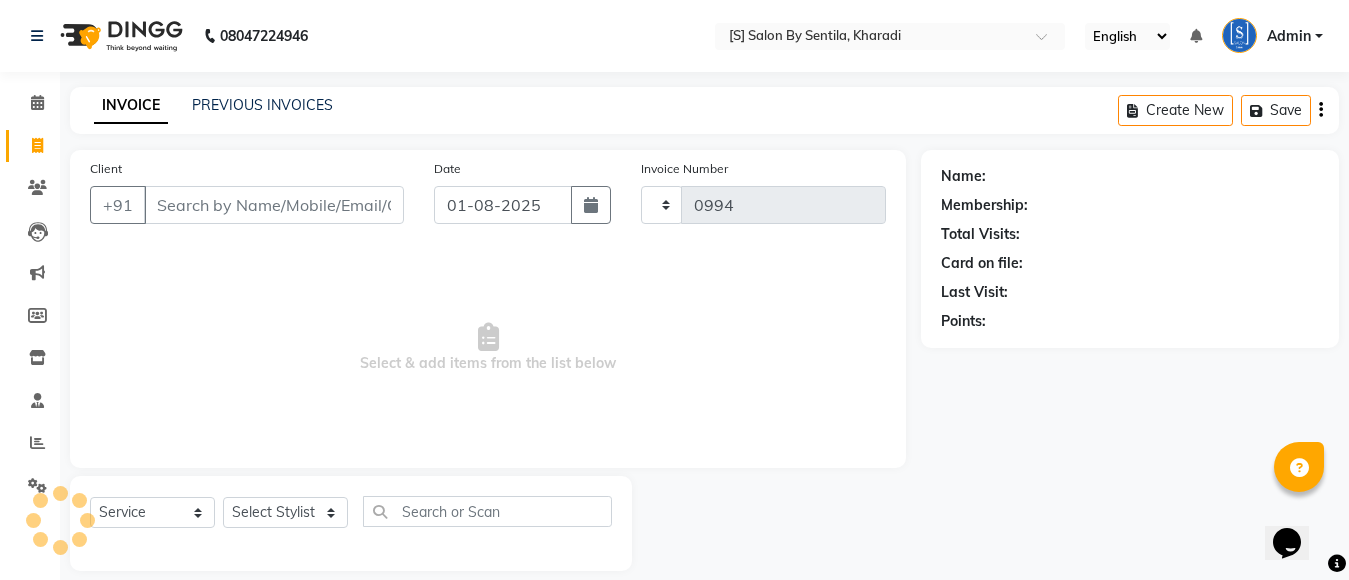 scroll, scrollTop: 21, scrollLeft: 0, axis: vertical 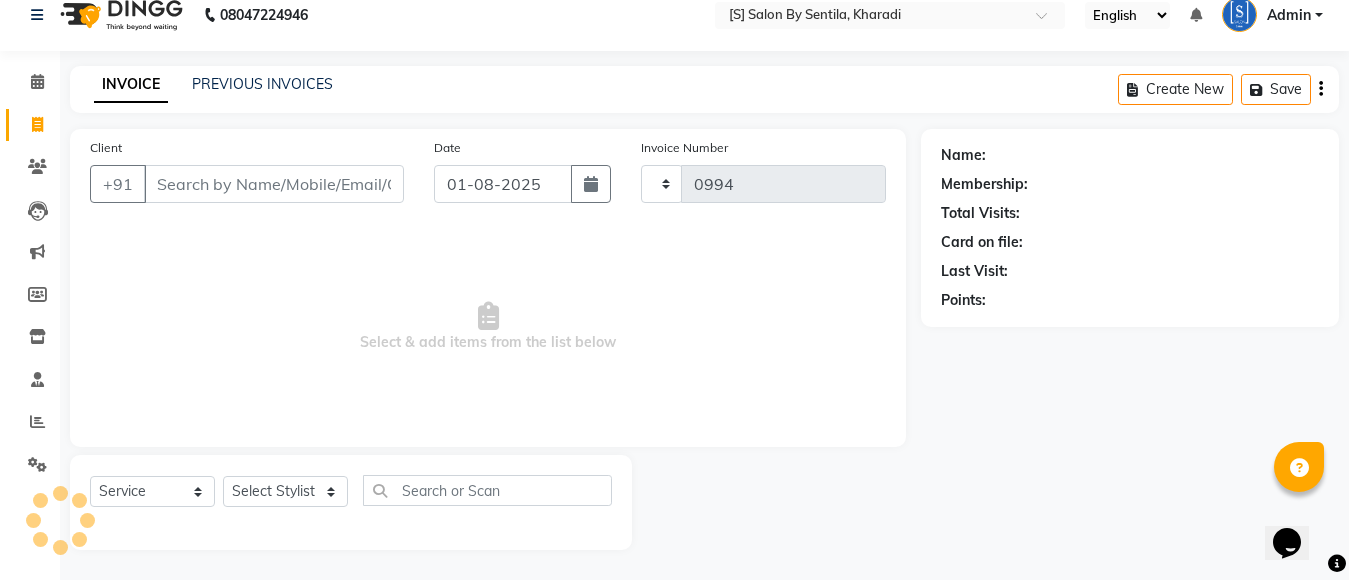 select on "45" 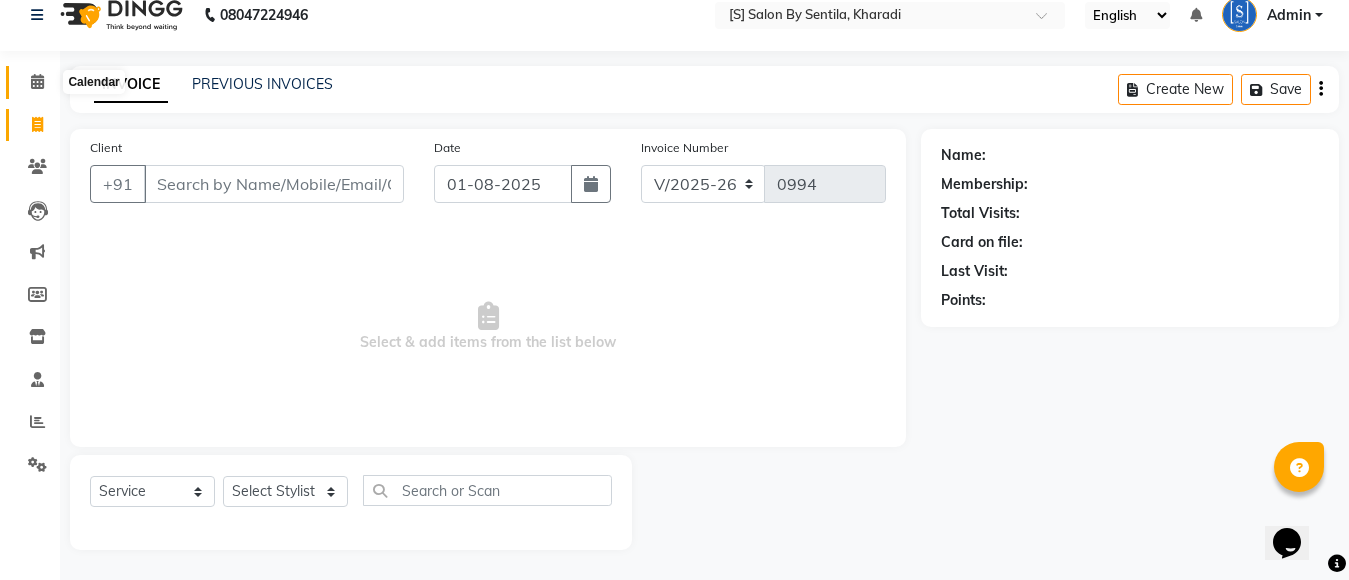 click 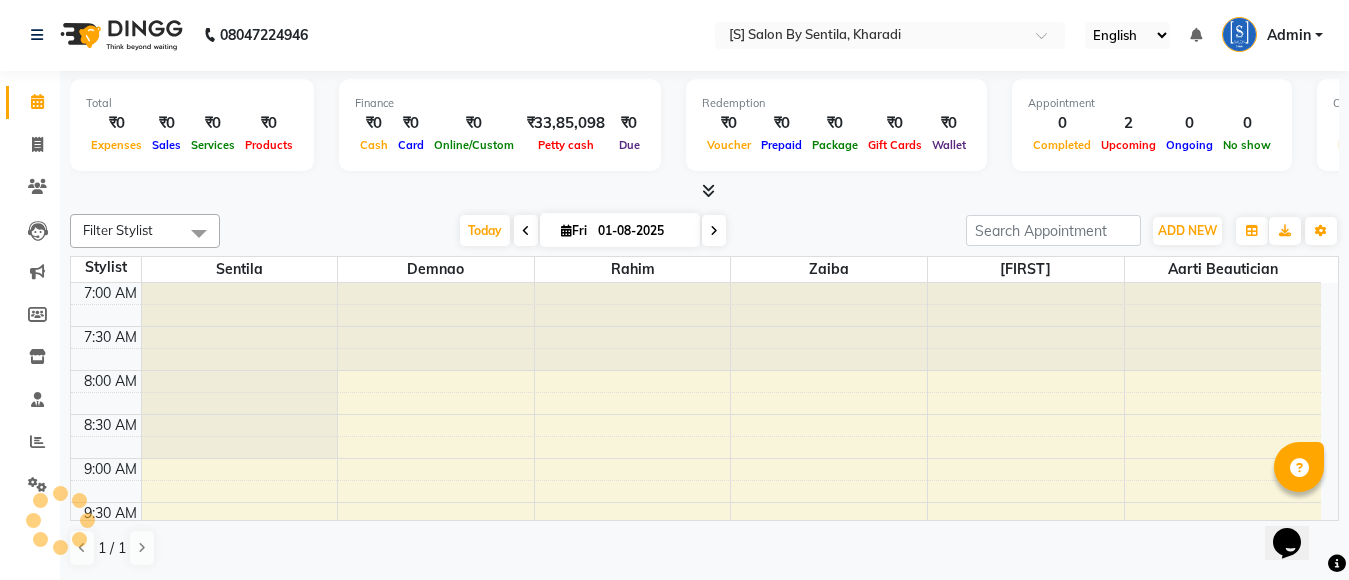 scroll, scrollTop: 0, scrollLeft: 0, axis: both 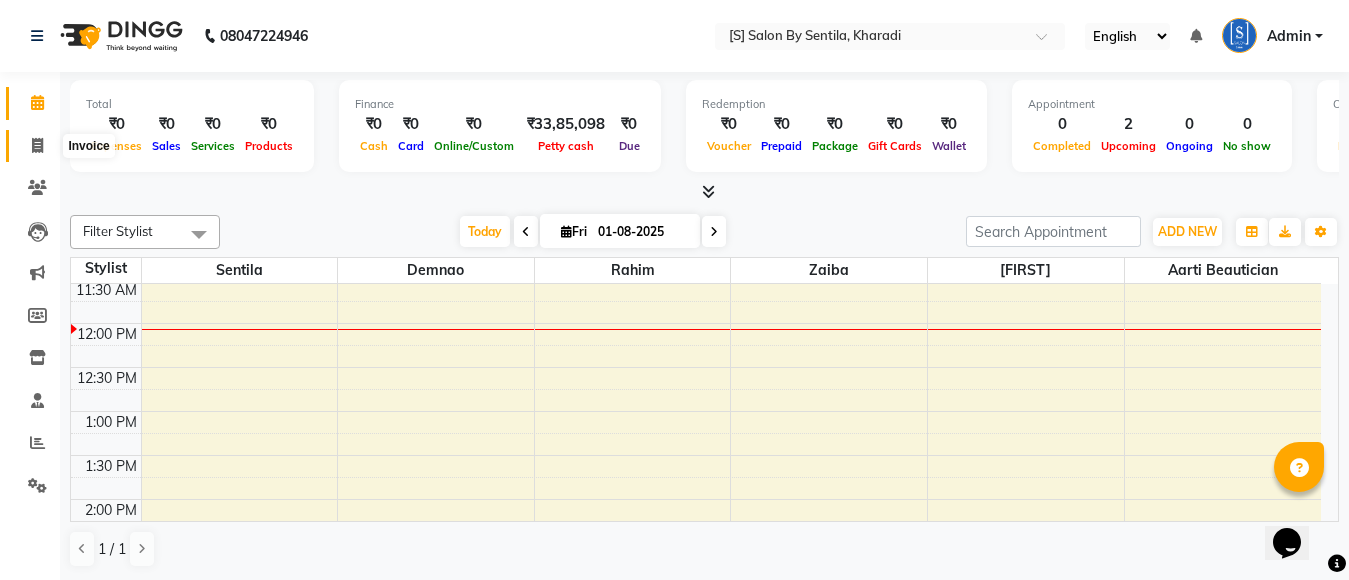 click 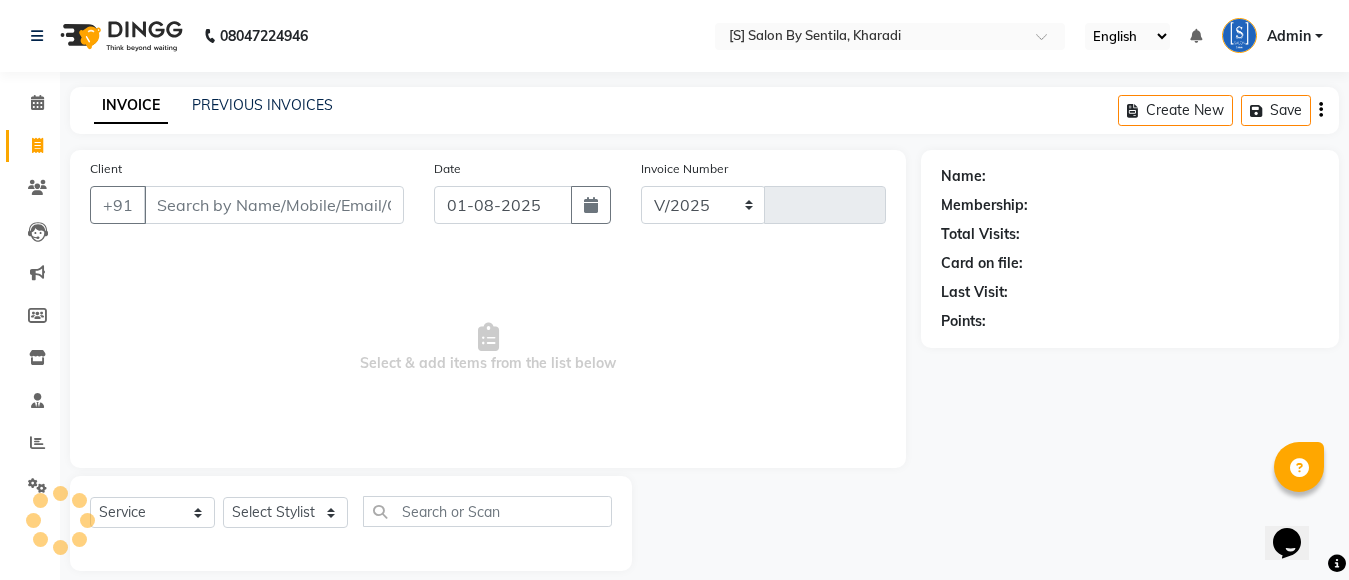select on "45" 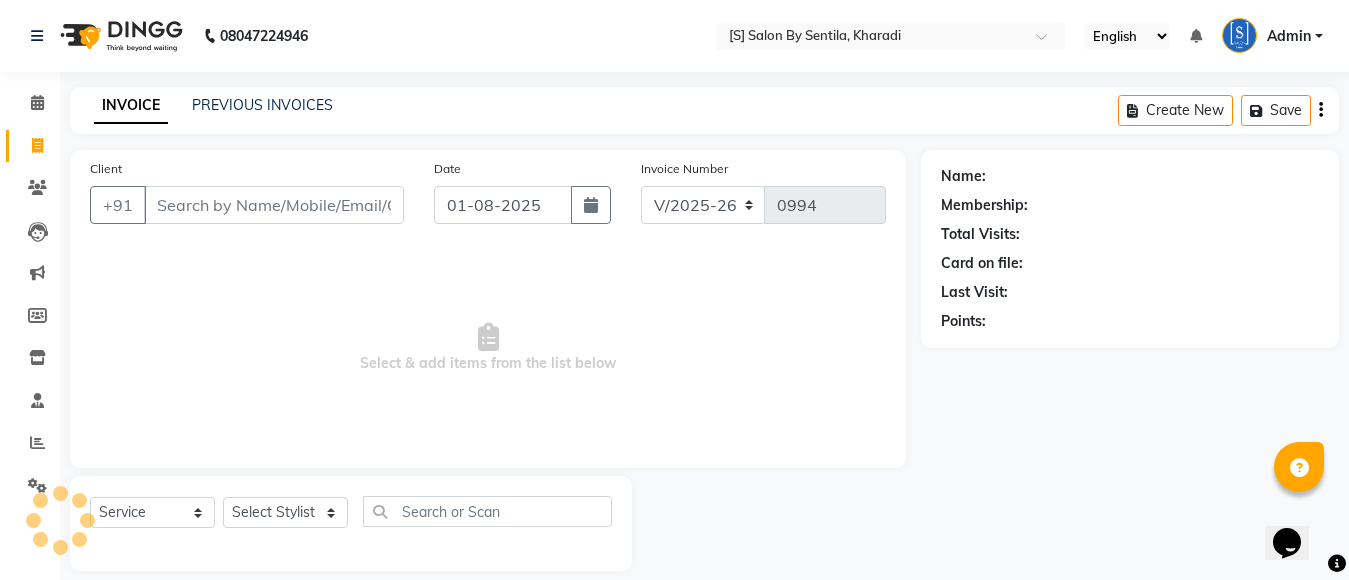 click on "Client" at bounding box center (274, 205) 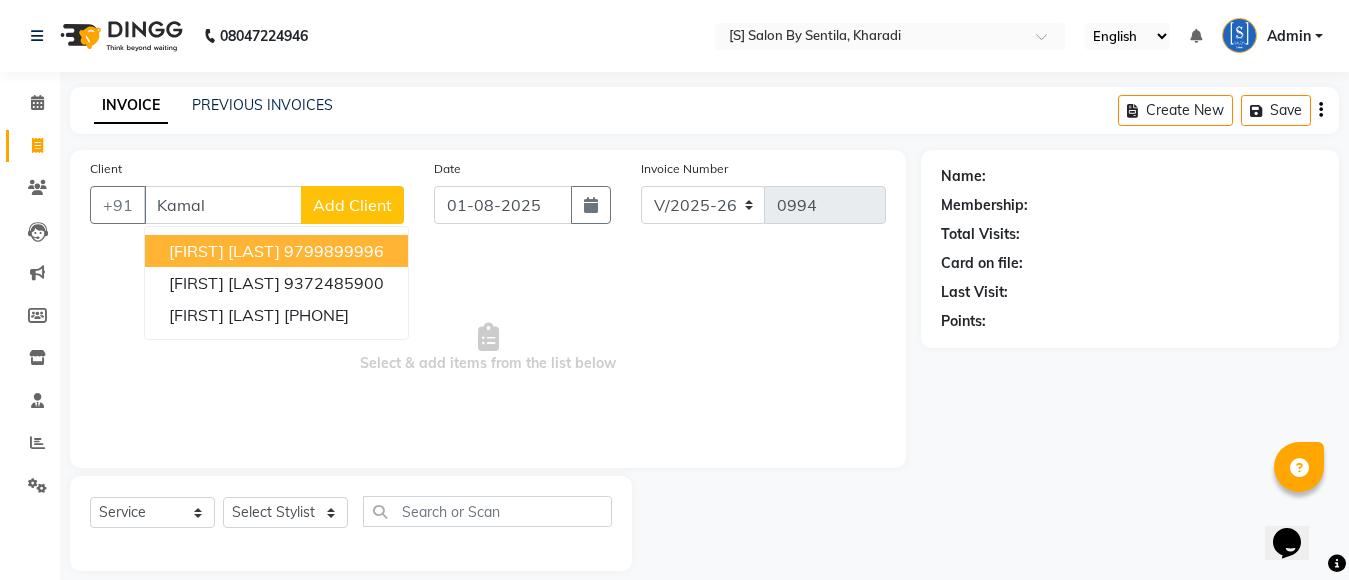 click on "9799899996" at bounding box center [334, 251] 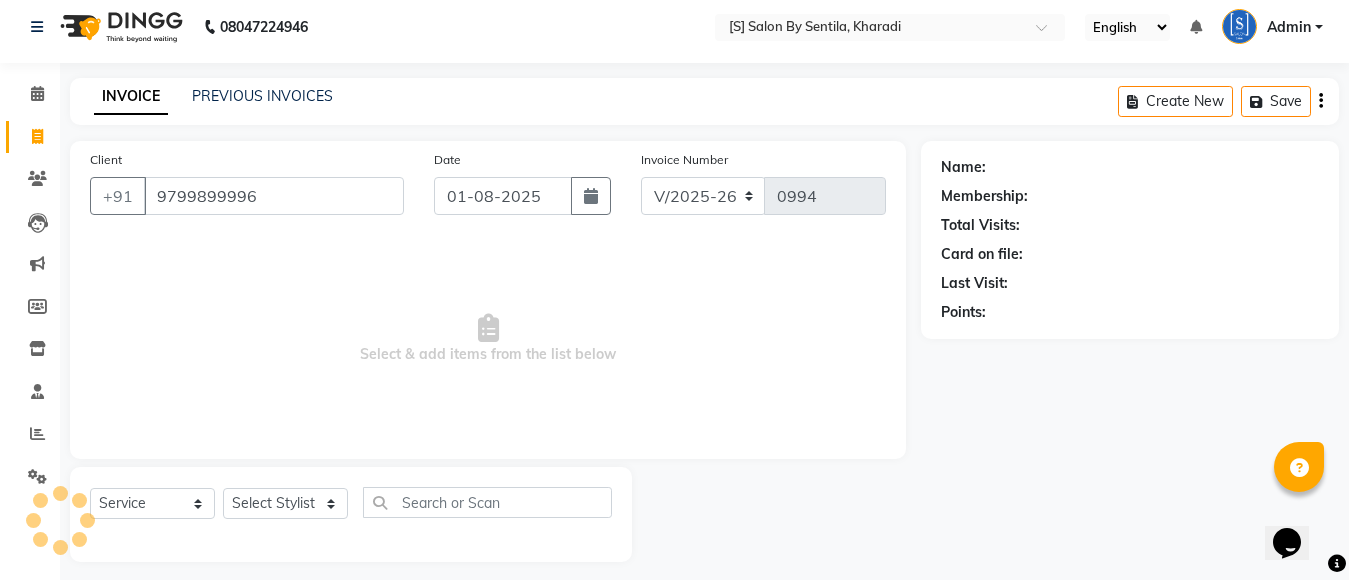type on "9799899996" 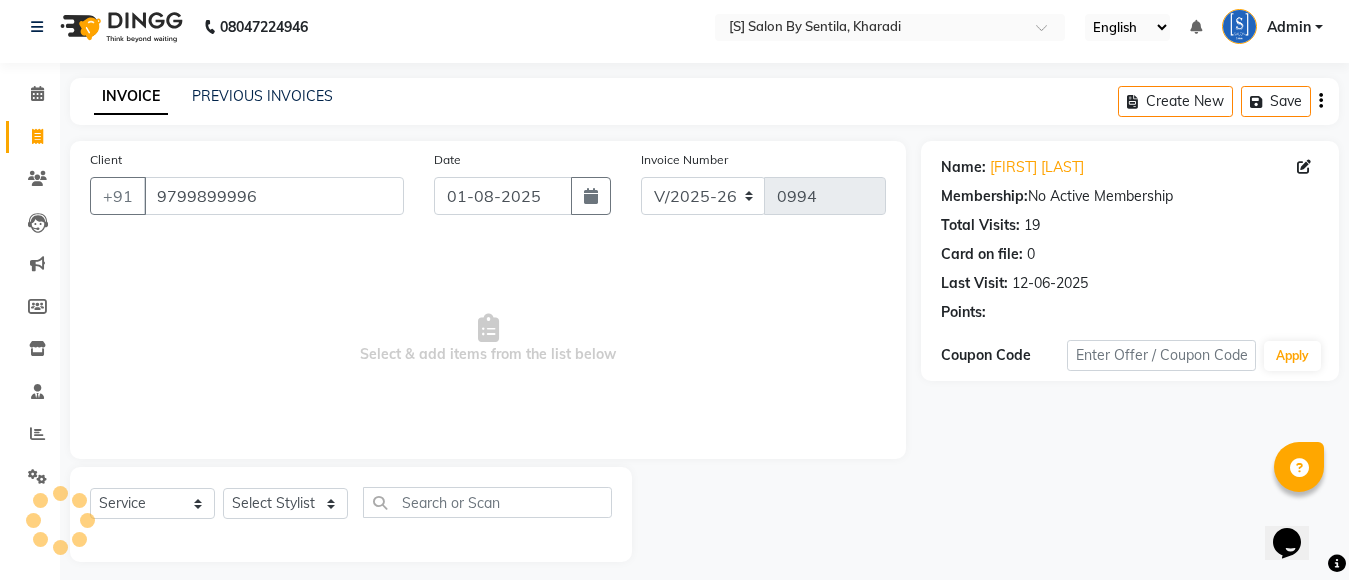 scroll, scrollTop: 21, scrollLeft: 0, axis: vertical 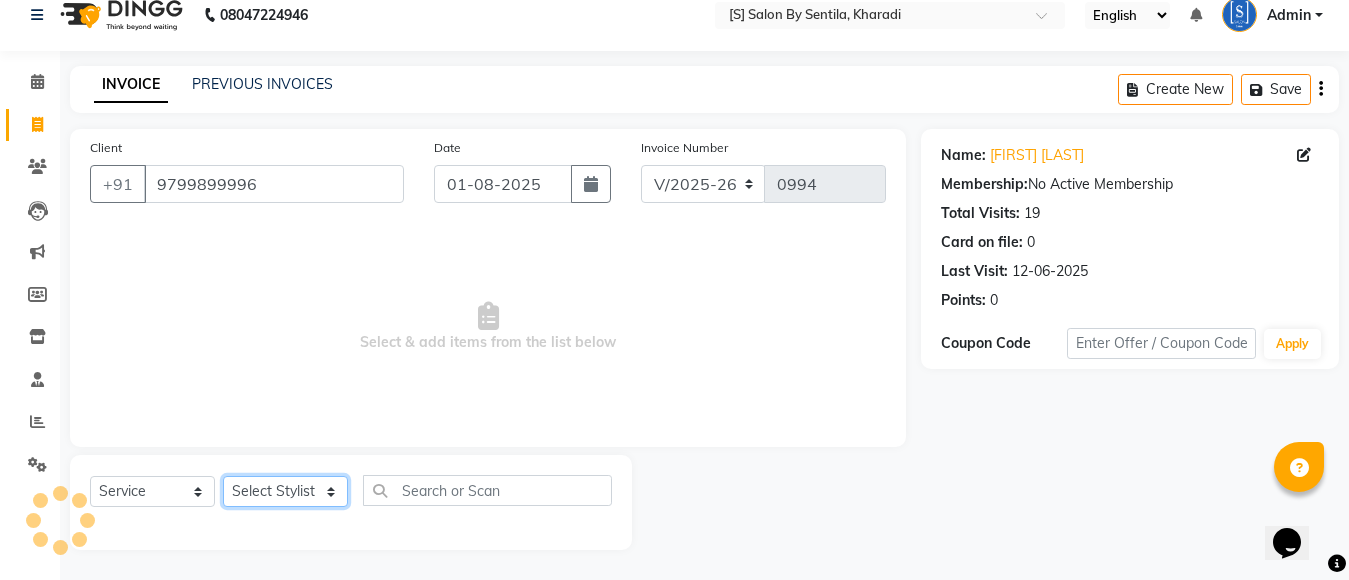 click on "Select Stylist [FIRST] Beautician [LAST] [FIRST] [FIRST] [FIRST] [FIRST]" 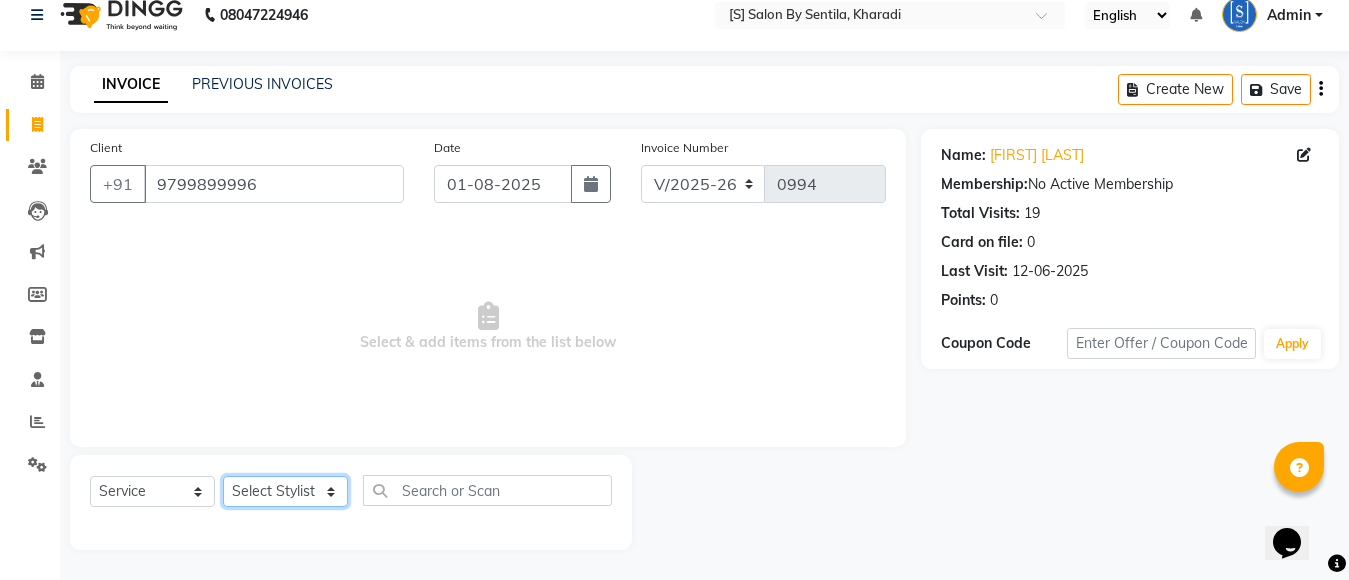 select on "4280" 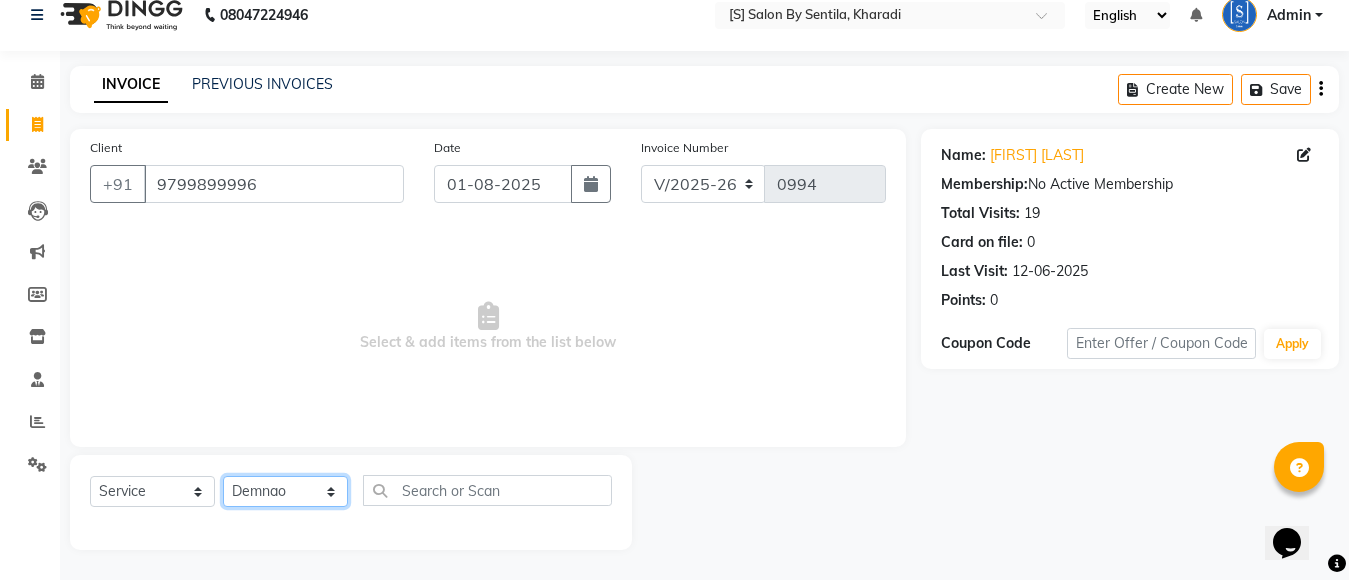 click on "Select Stylist [FIRST] Beautician [LAST] [FIRST] [FIRST] [FIRST] [FIRST]" 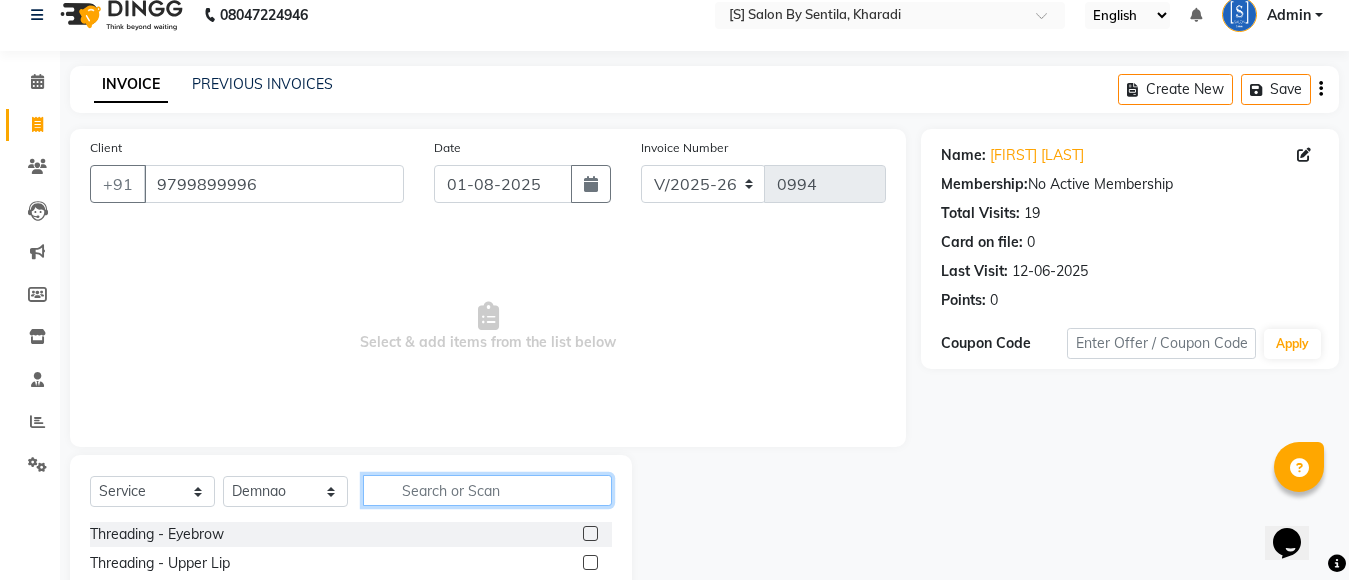 click 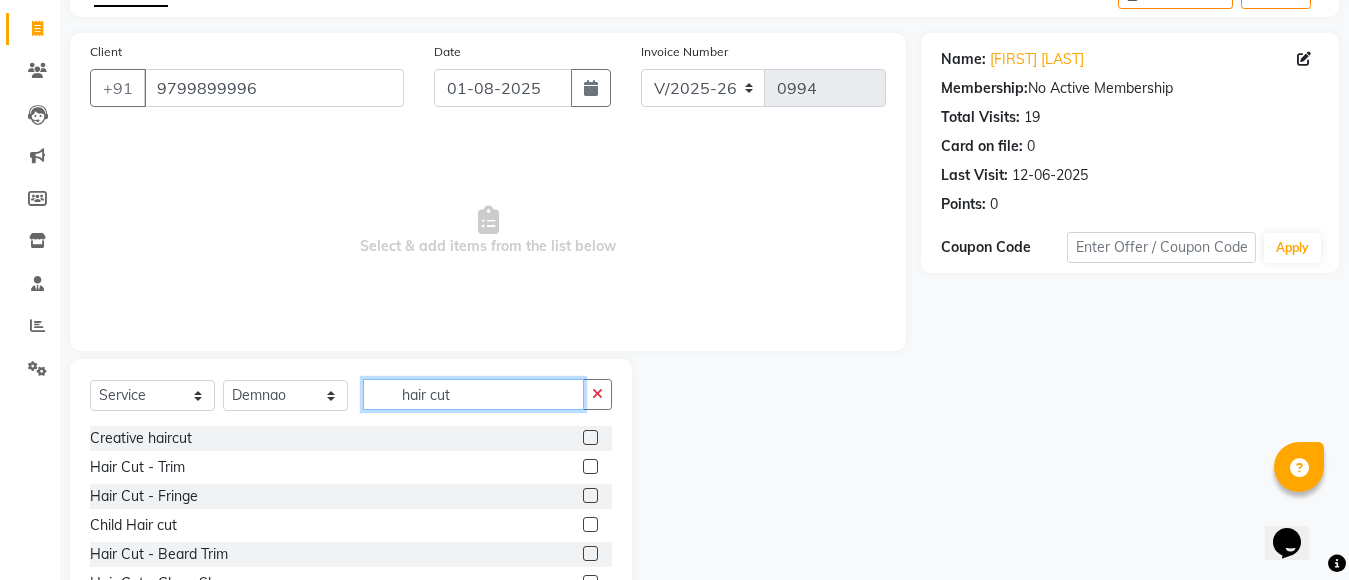 scroll, scrollTop: 221, scrollLeft: 0, axis: vertical 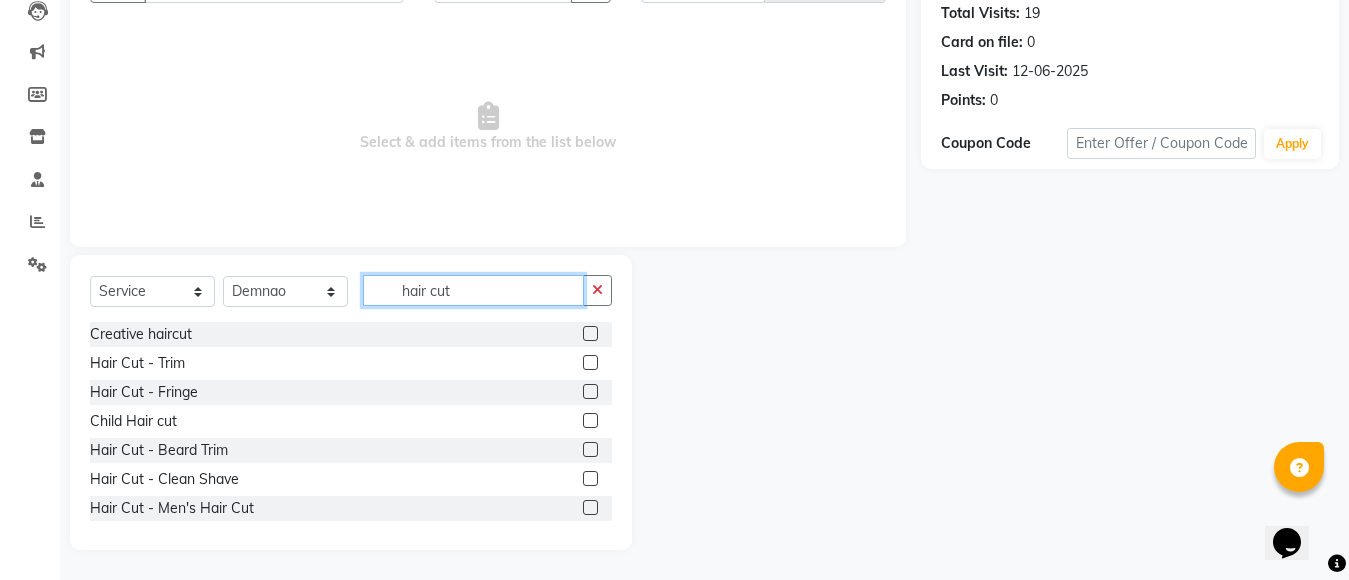 type on "hair cut" 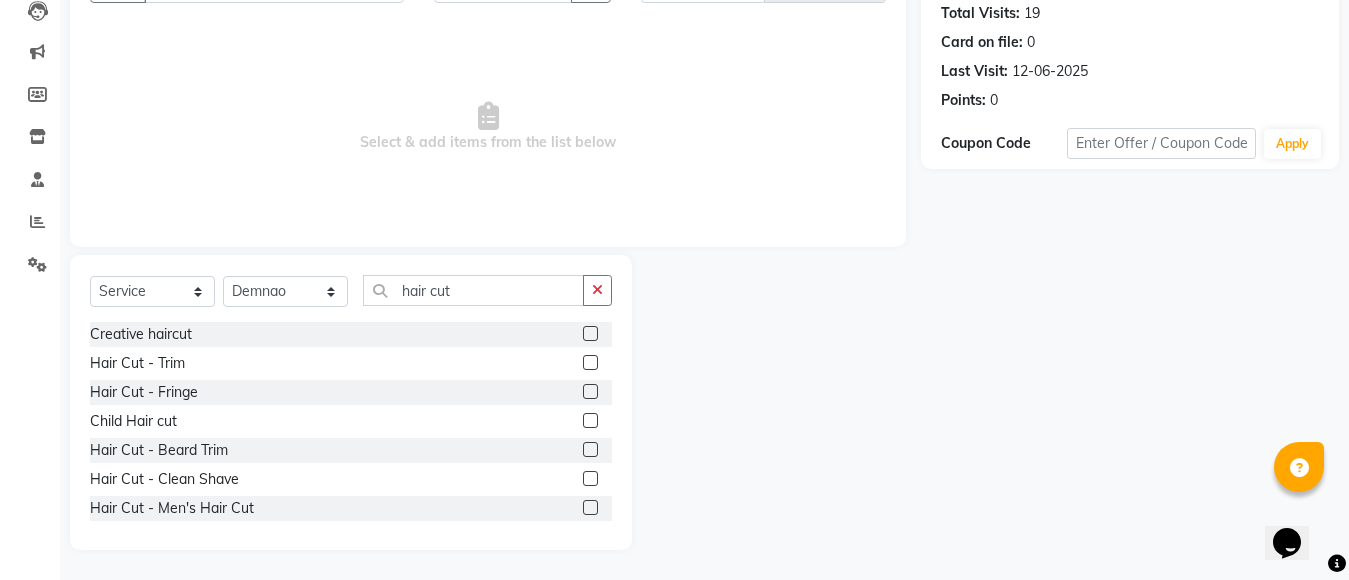 click 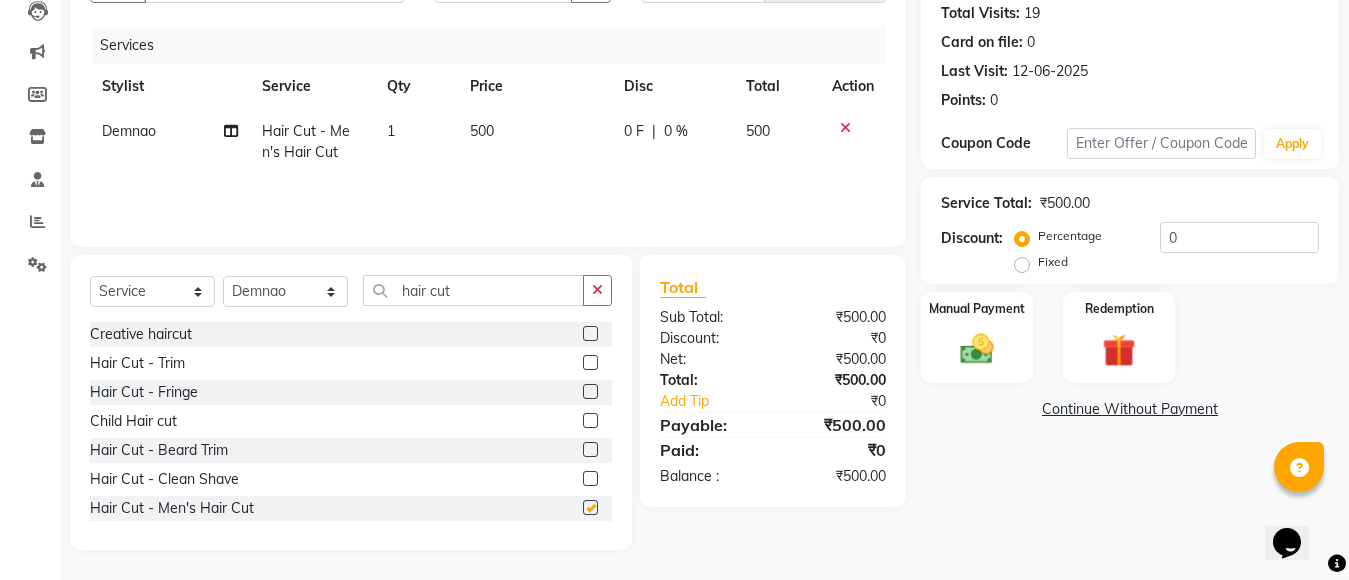 checkbox on "false" 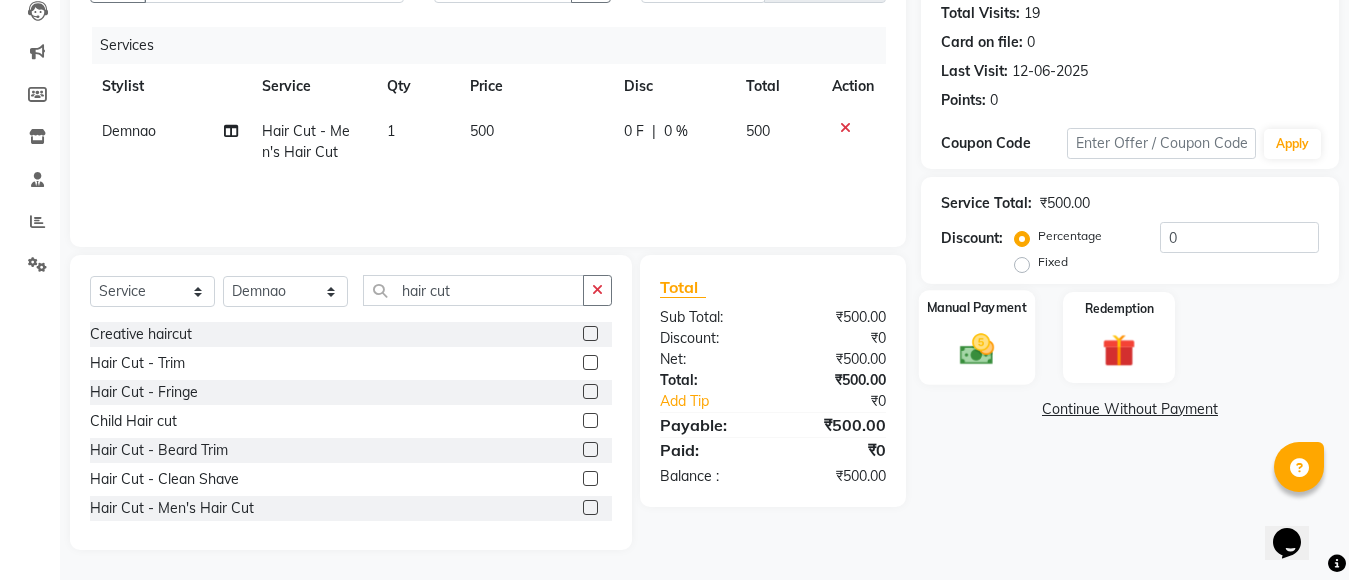 click 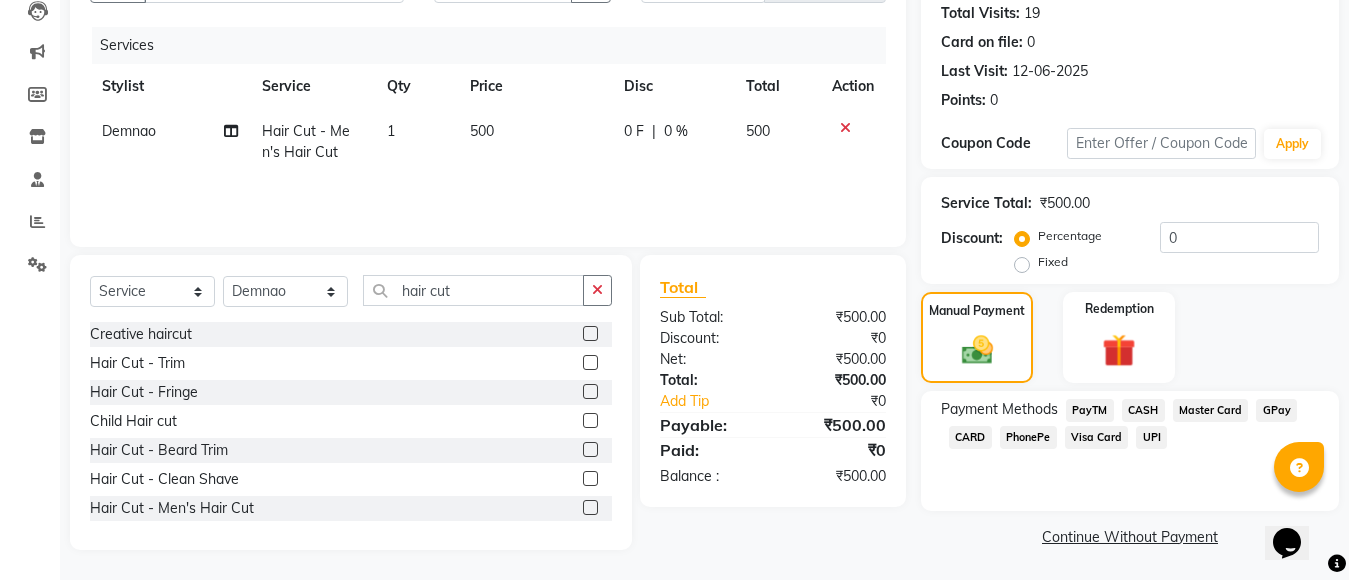 click on "GPay" 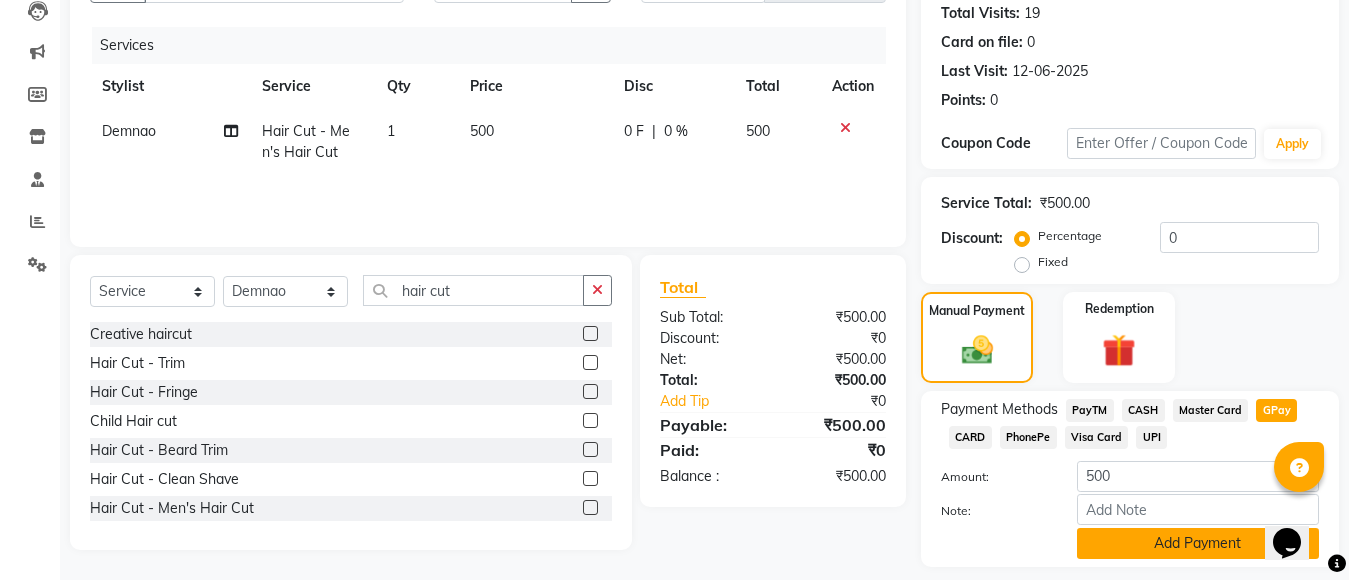 click on "Add Payment" 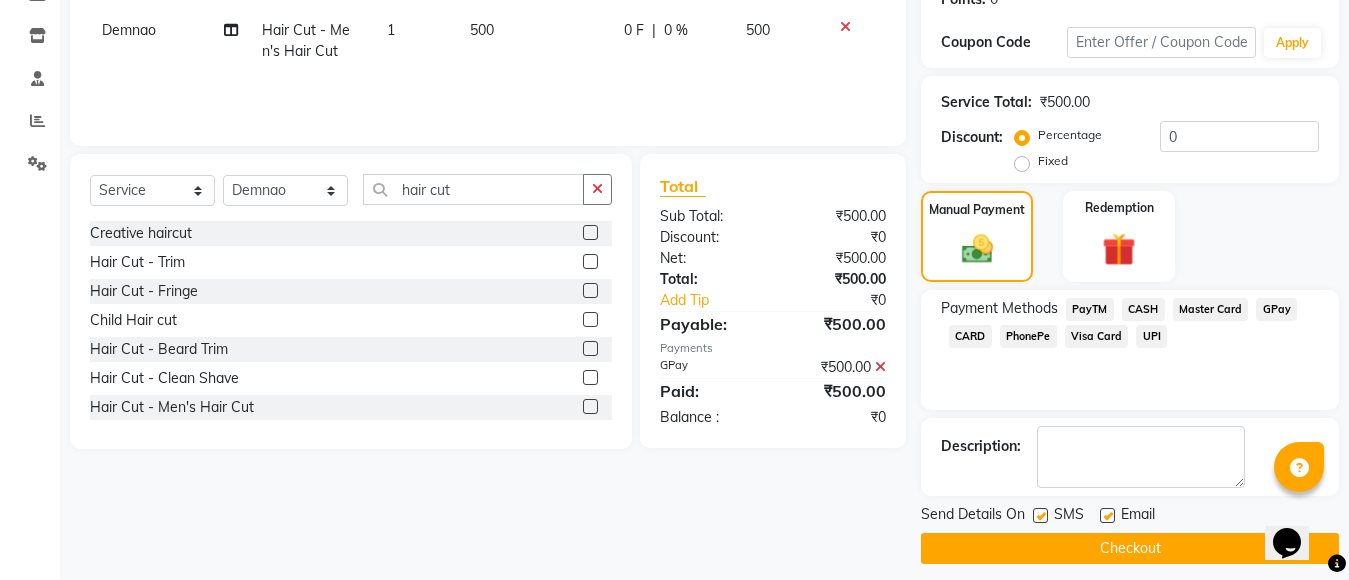 scroll, scrollTop: 336, scrollLeft: 0, axis: vertical 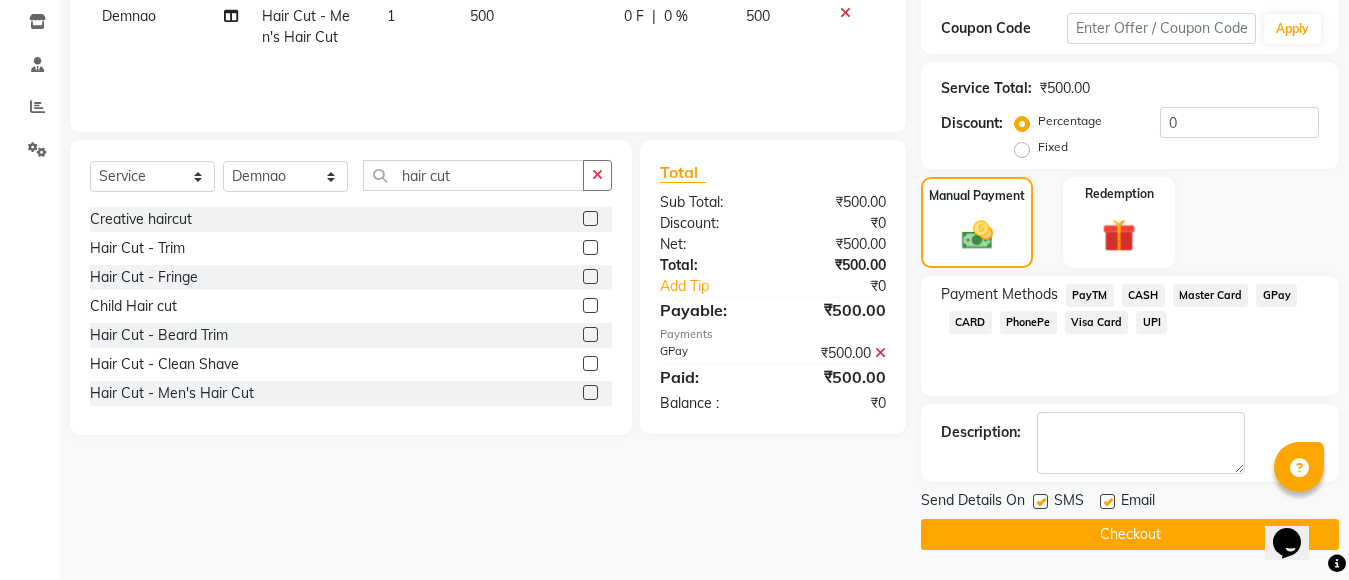 click on "Checkout" 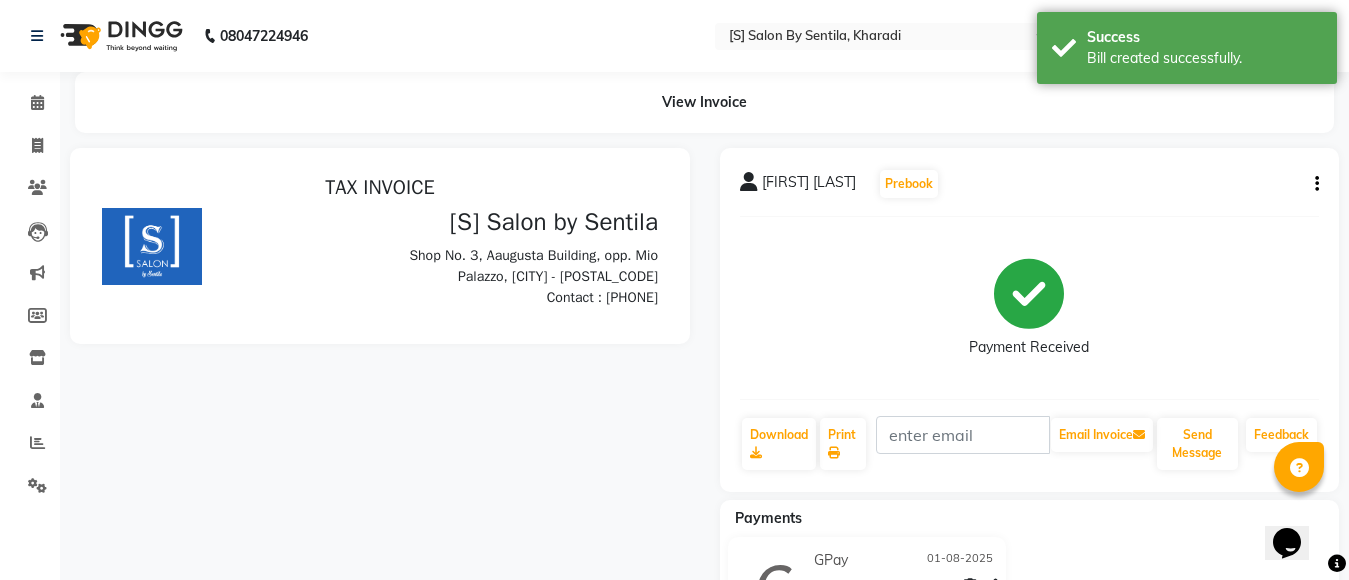 scroll, scrollTop: 0, scrollLeft: 0, axis: both 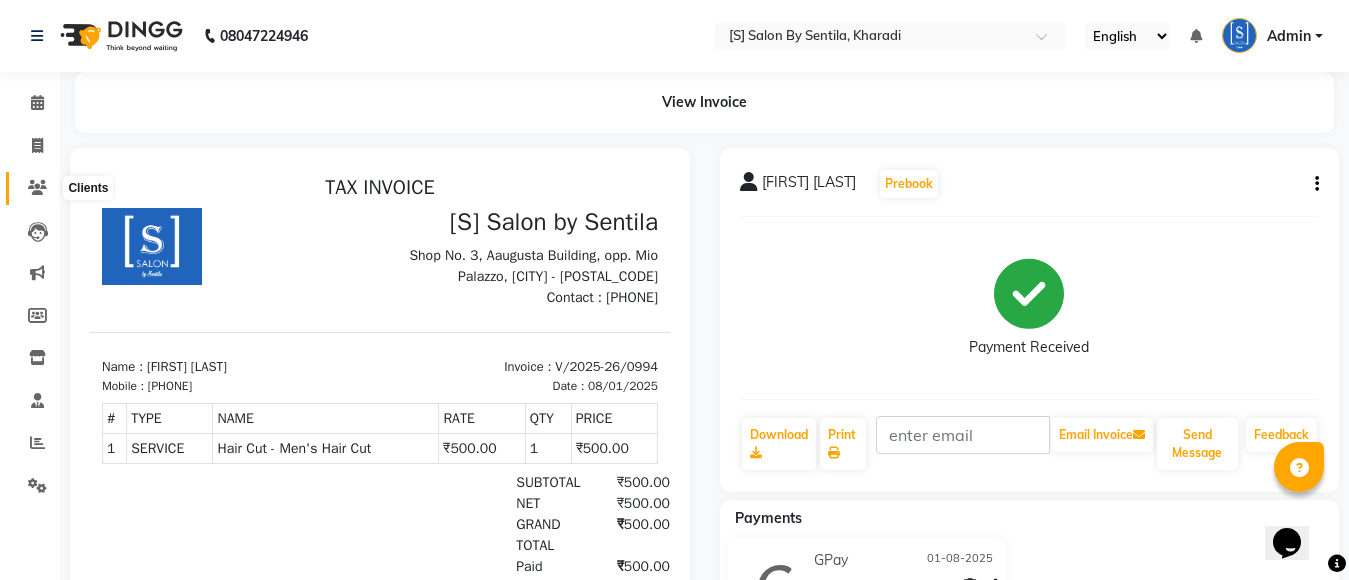 click 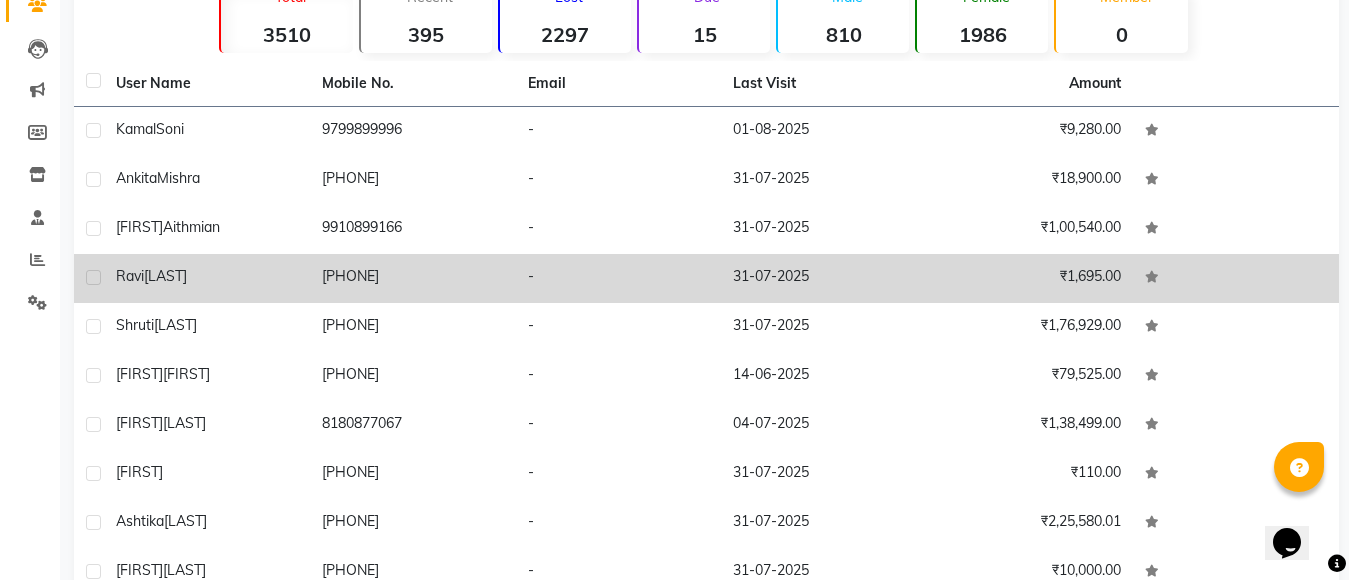 scroll, scrollTop: 200, scrollLeft: 0, axis: vertical 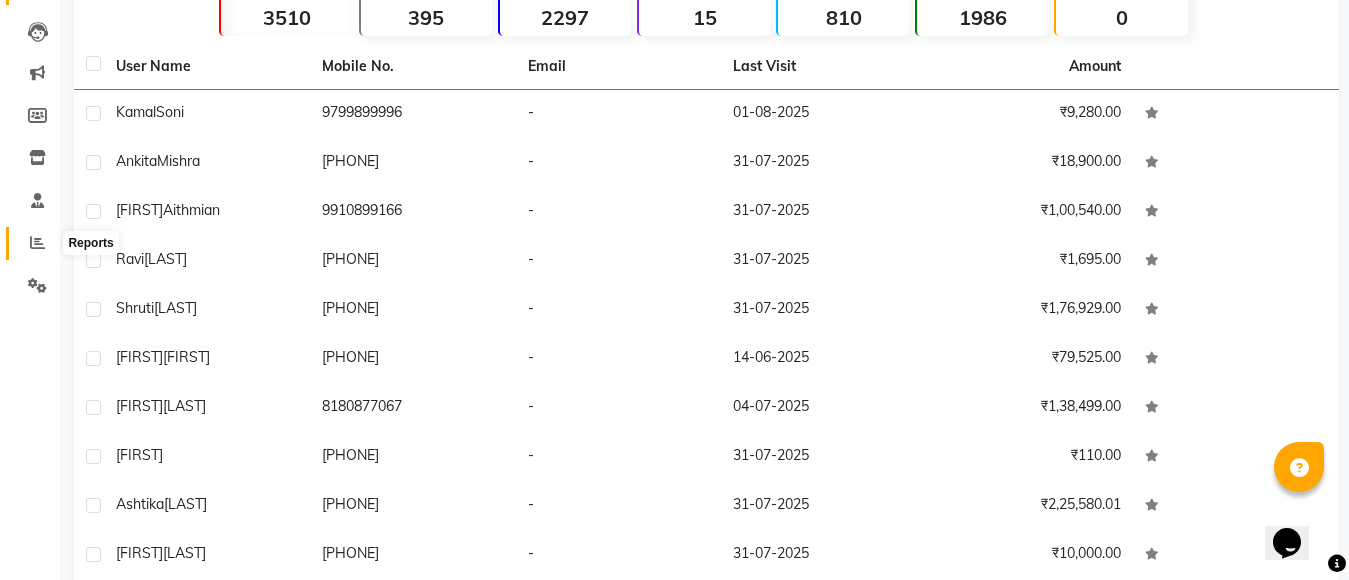 click 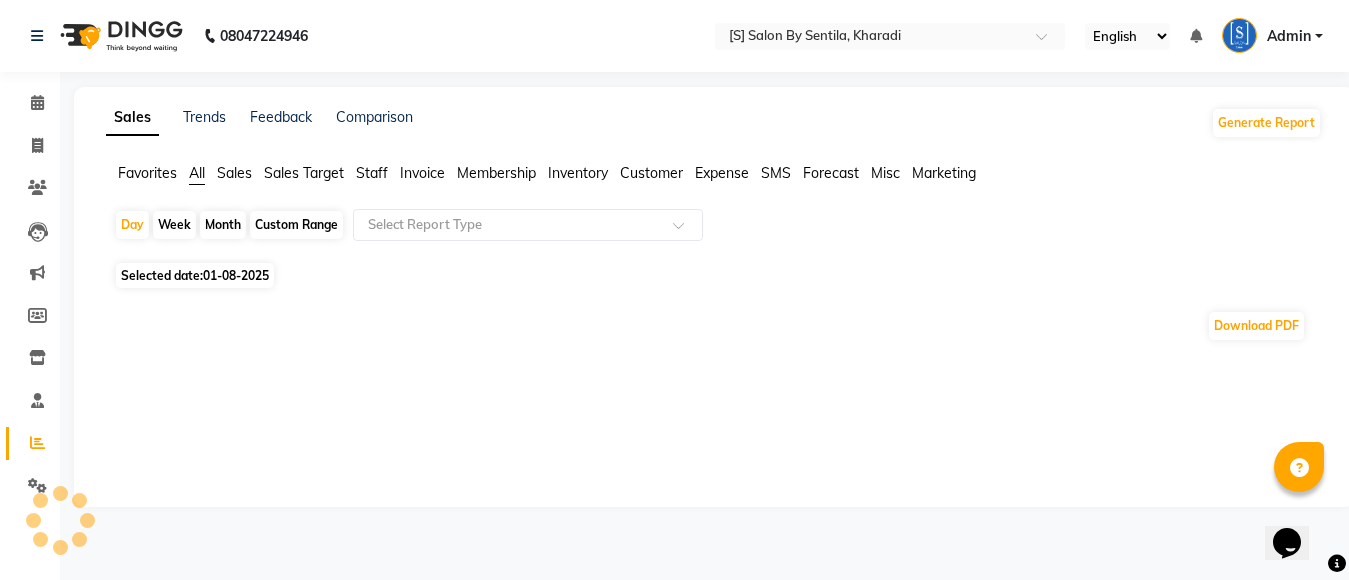 scroll, scrollTop: 0, scrollLeft: 0, axis: both 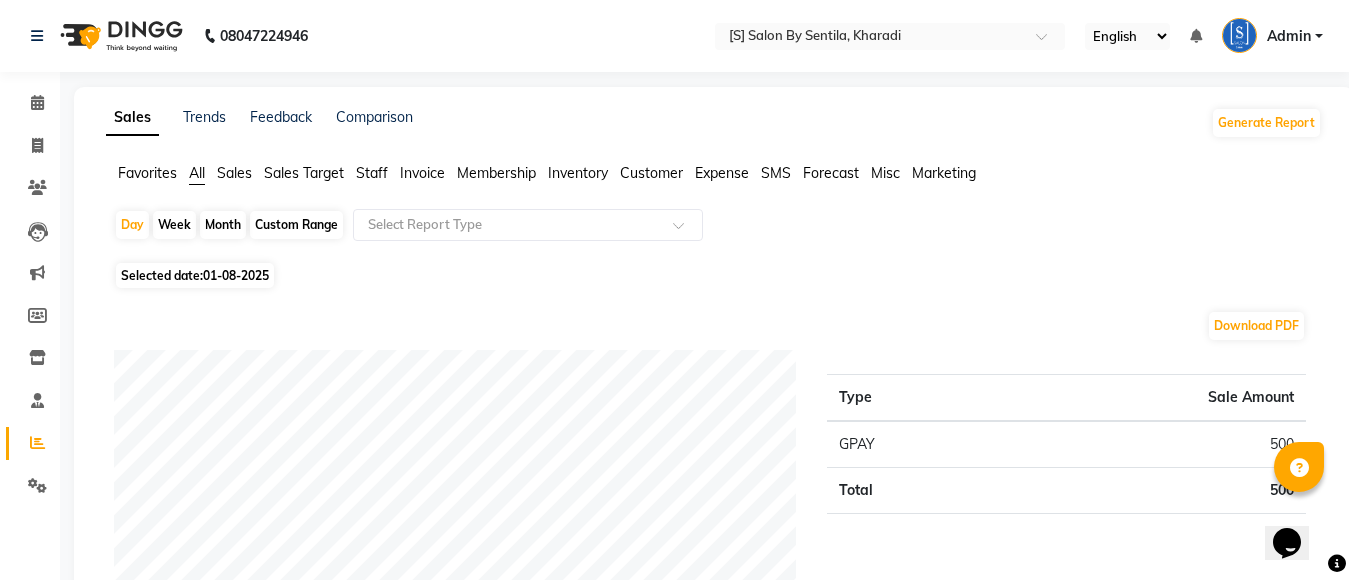 click on "Month" 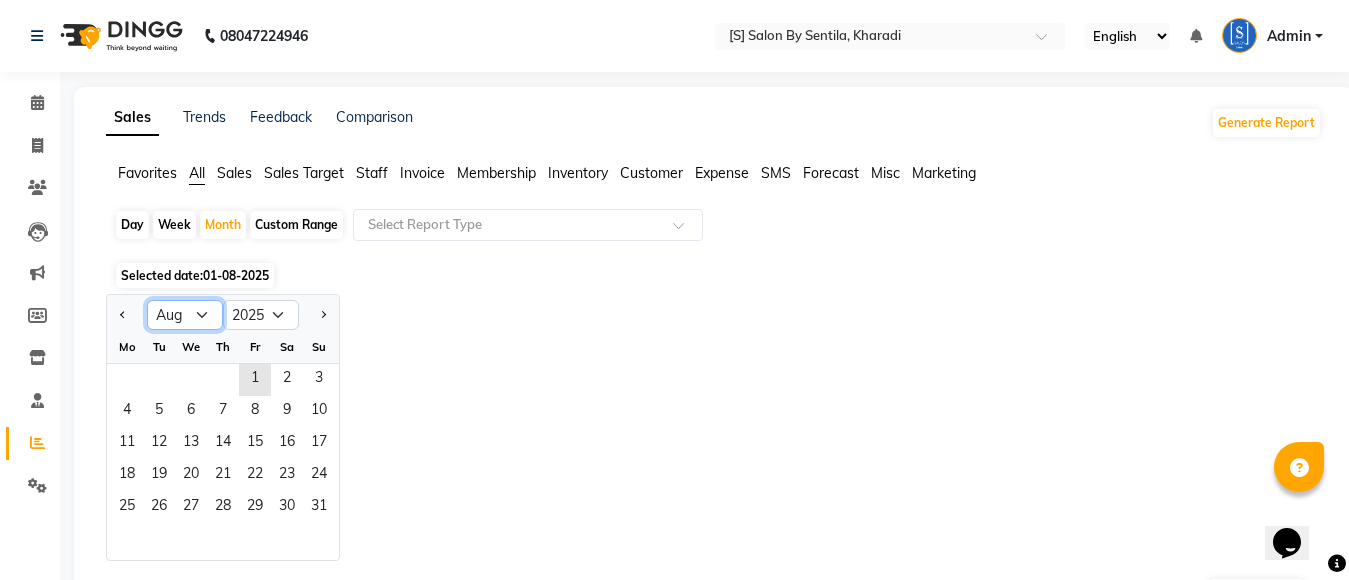 click on "Jan Feb Mar Apr May Jun Jul Aug Sep Oct Nov Dec" 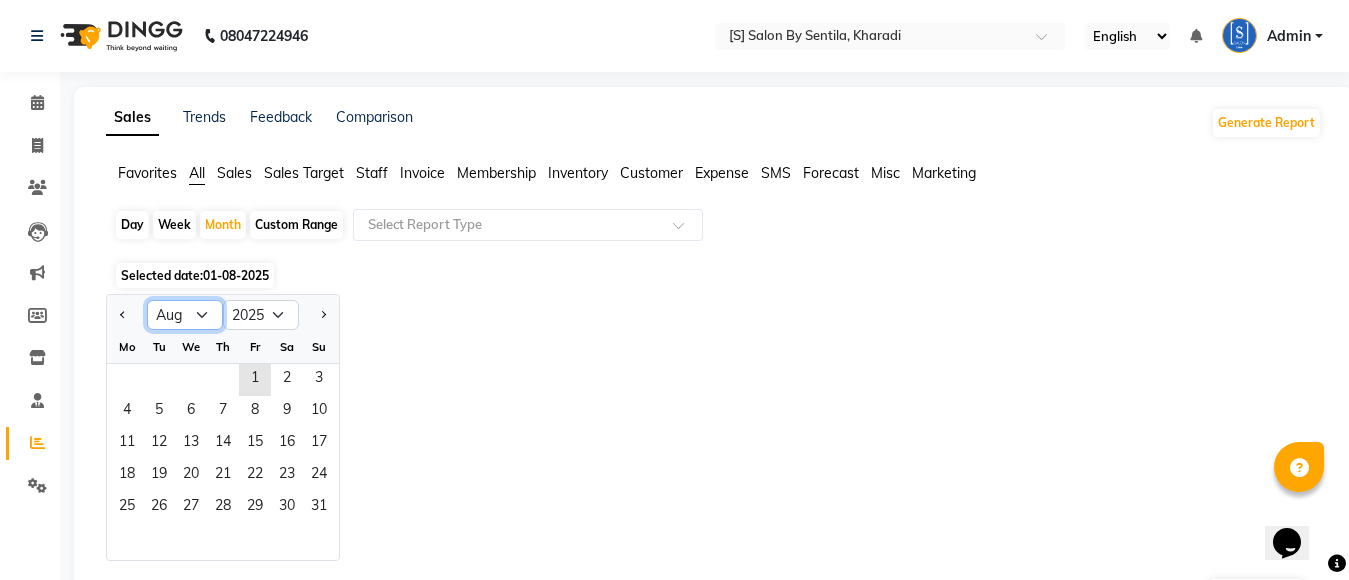 select on "7" 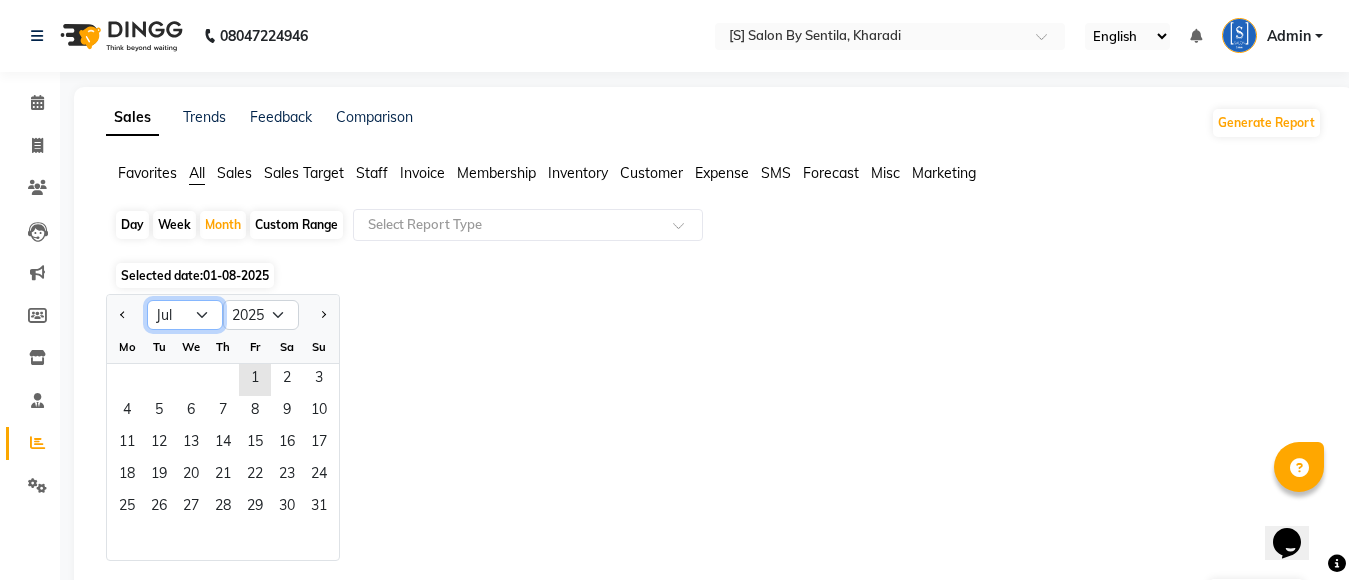 click on "Jan Feb Mar Apr May Jun Jul Aug Sep Oct Nov Dec" 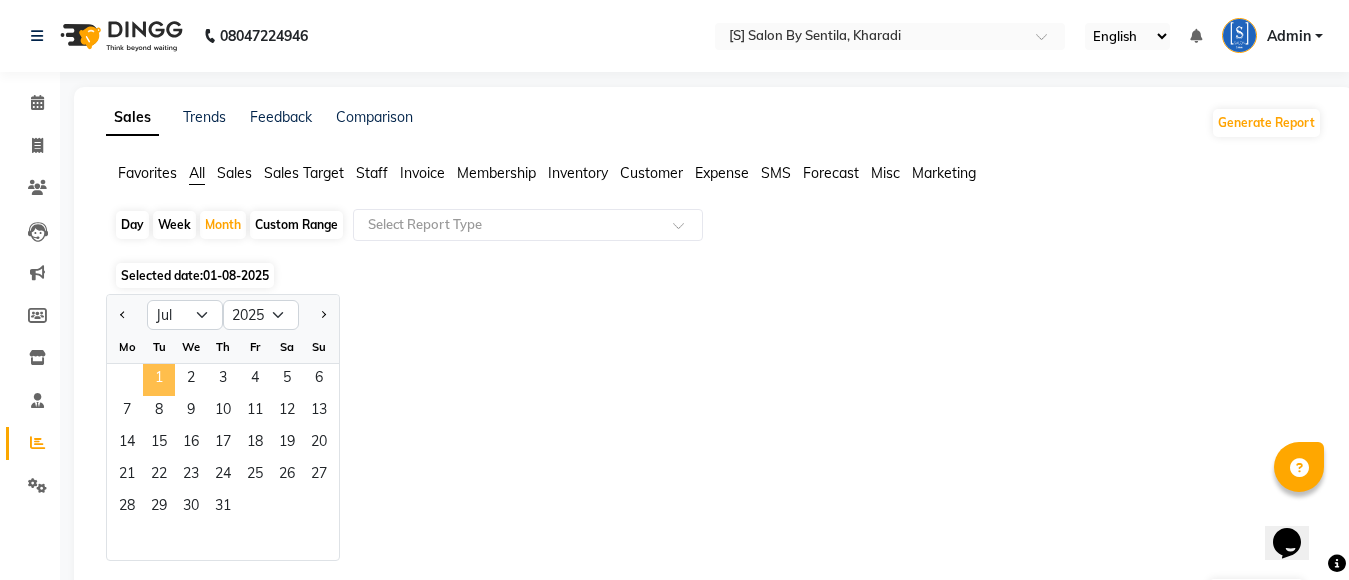 click on "1" 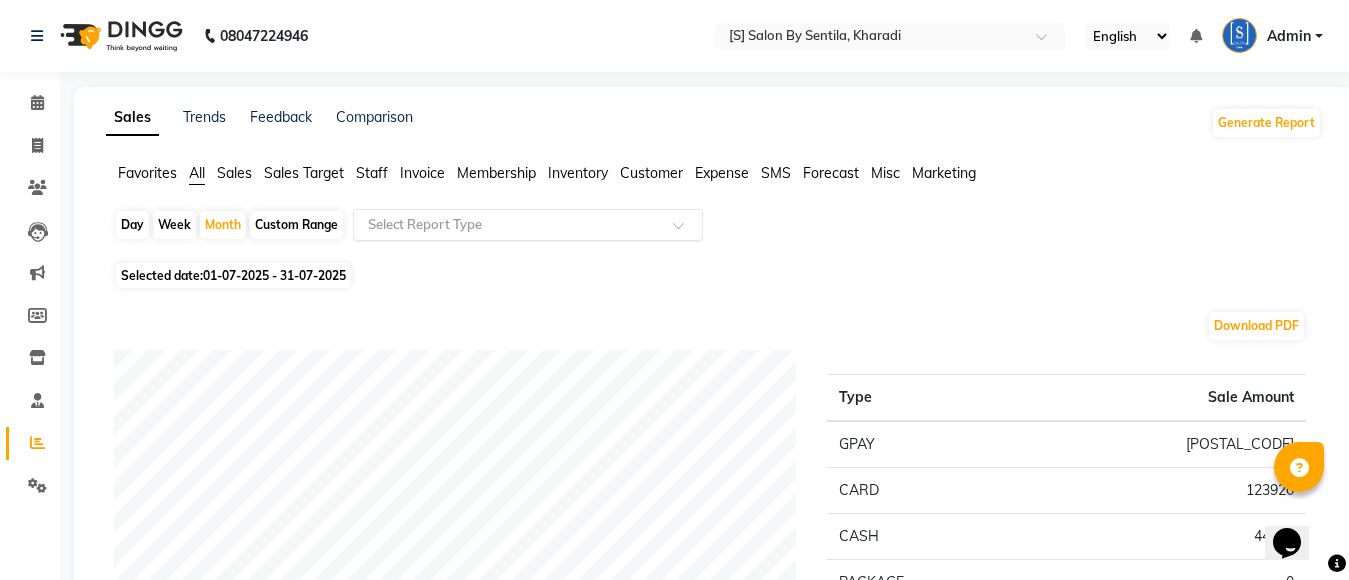 click on "Select Report Type" 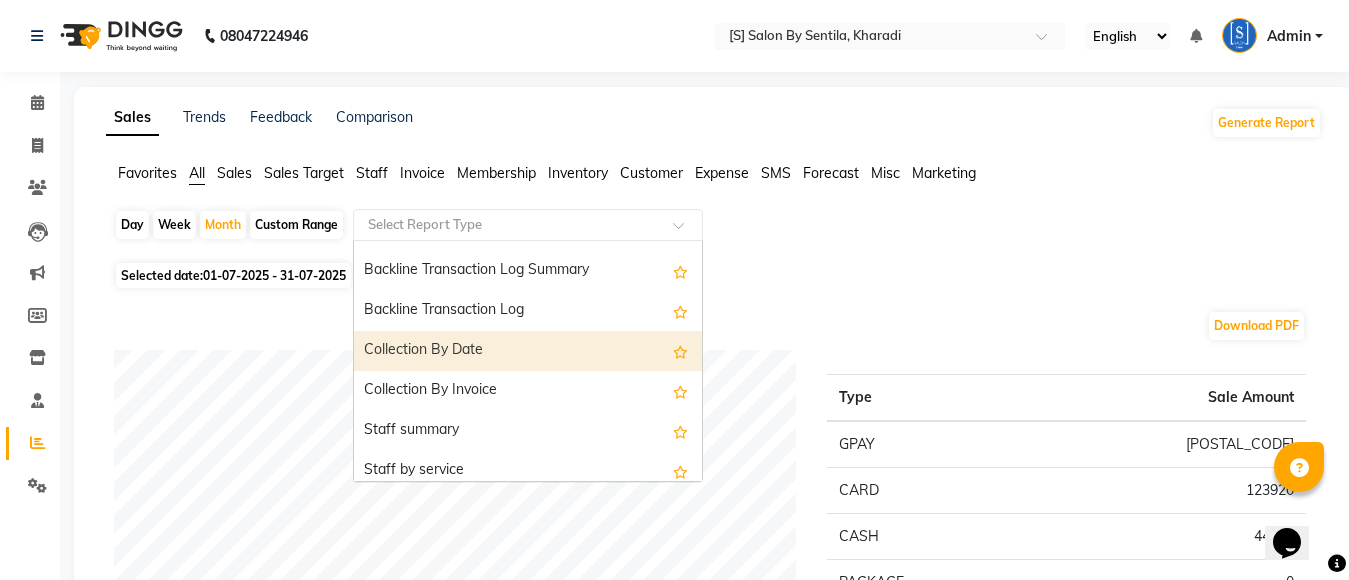 scroll, scrollTop: 600, scrollLeft: 0, axis: vertical 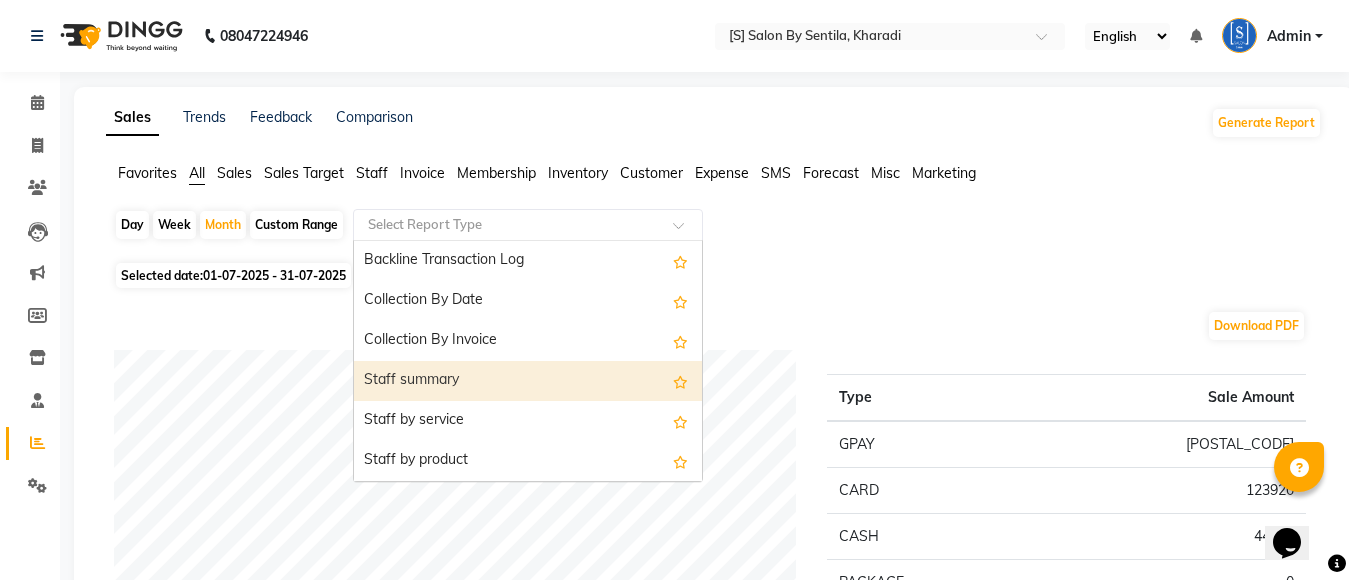 click on "Staff summary" at bounding box center [528, 381] 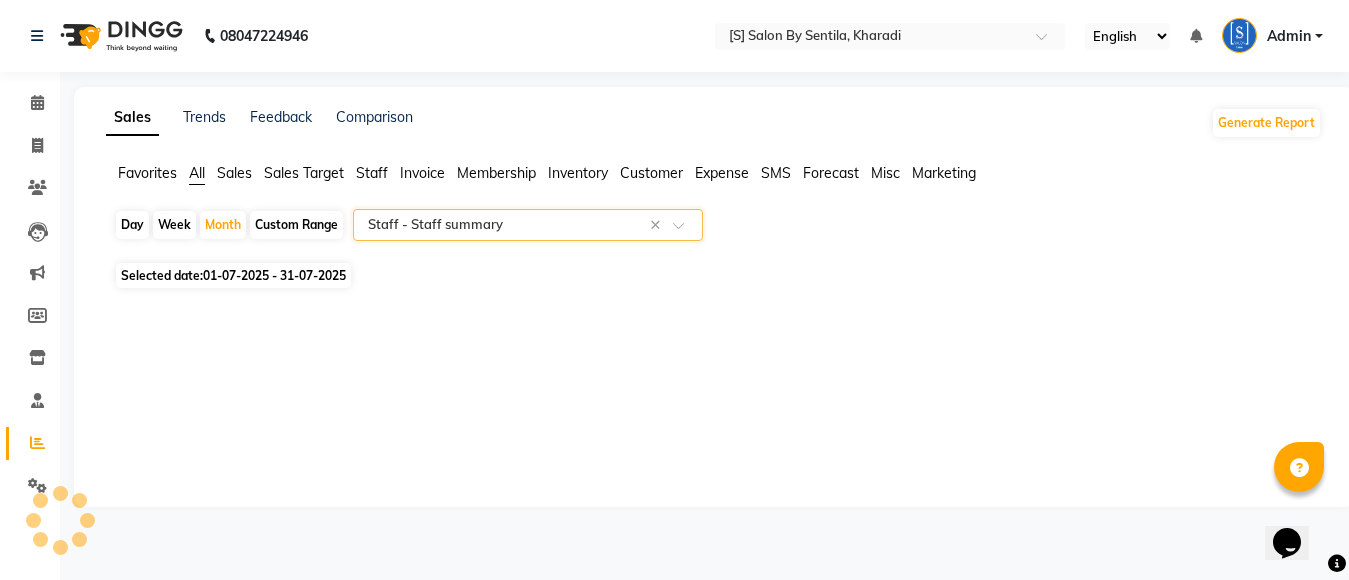 select on "full_report" 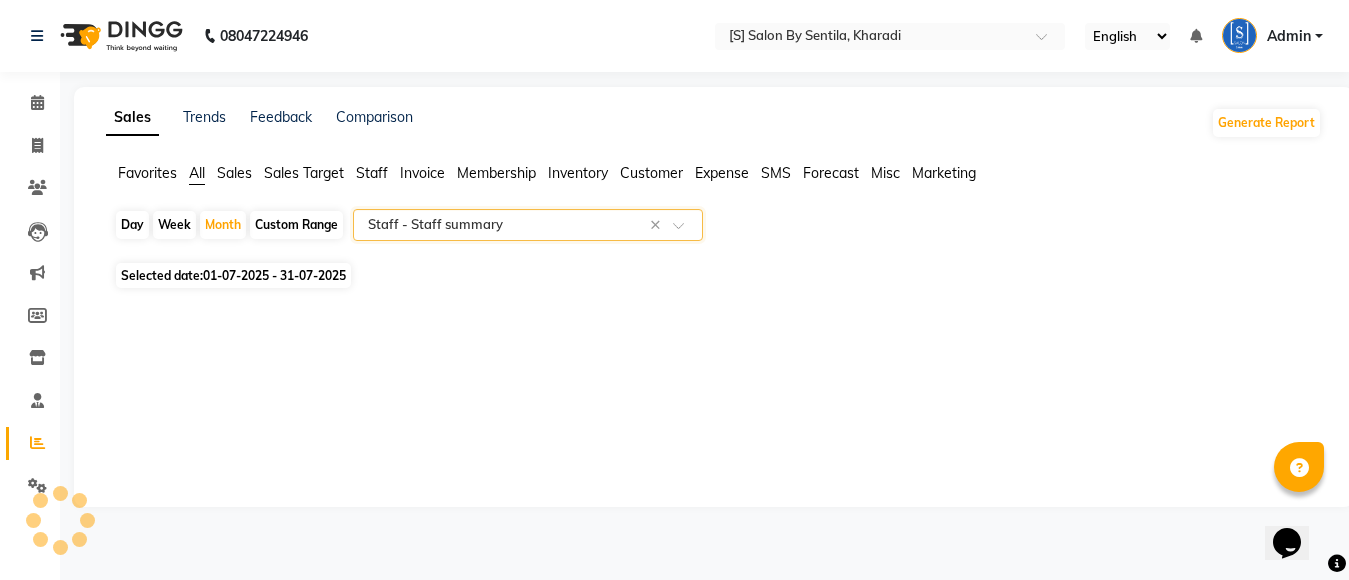 select on "csv" 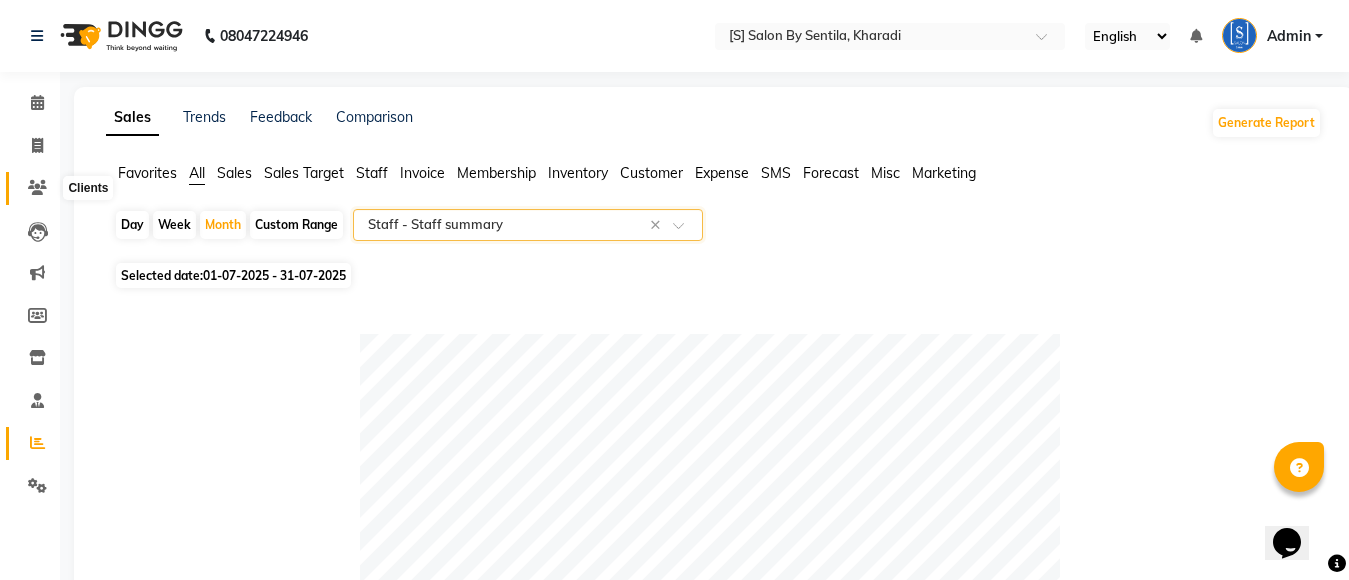 click 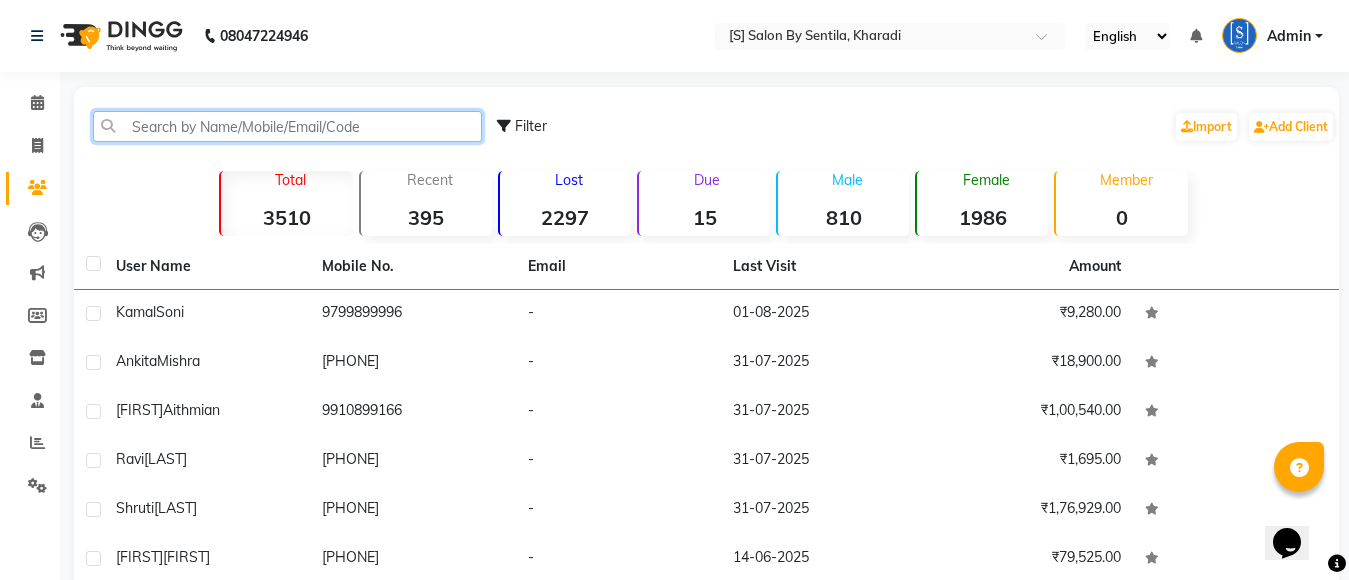 click 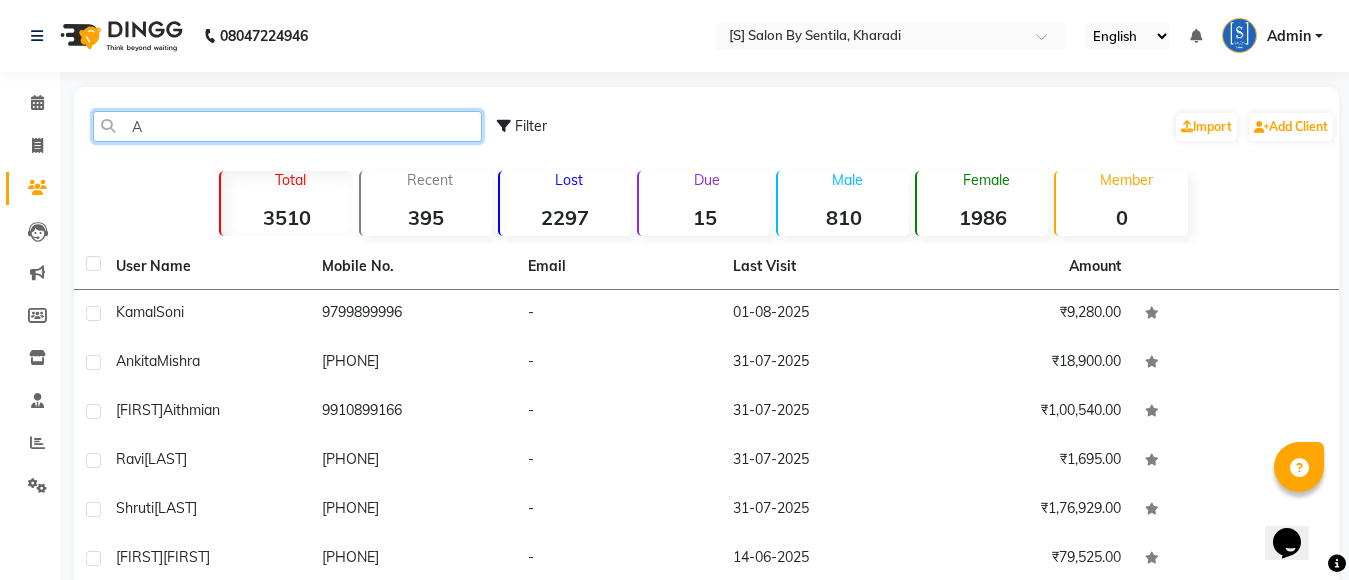 type on "AD" 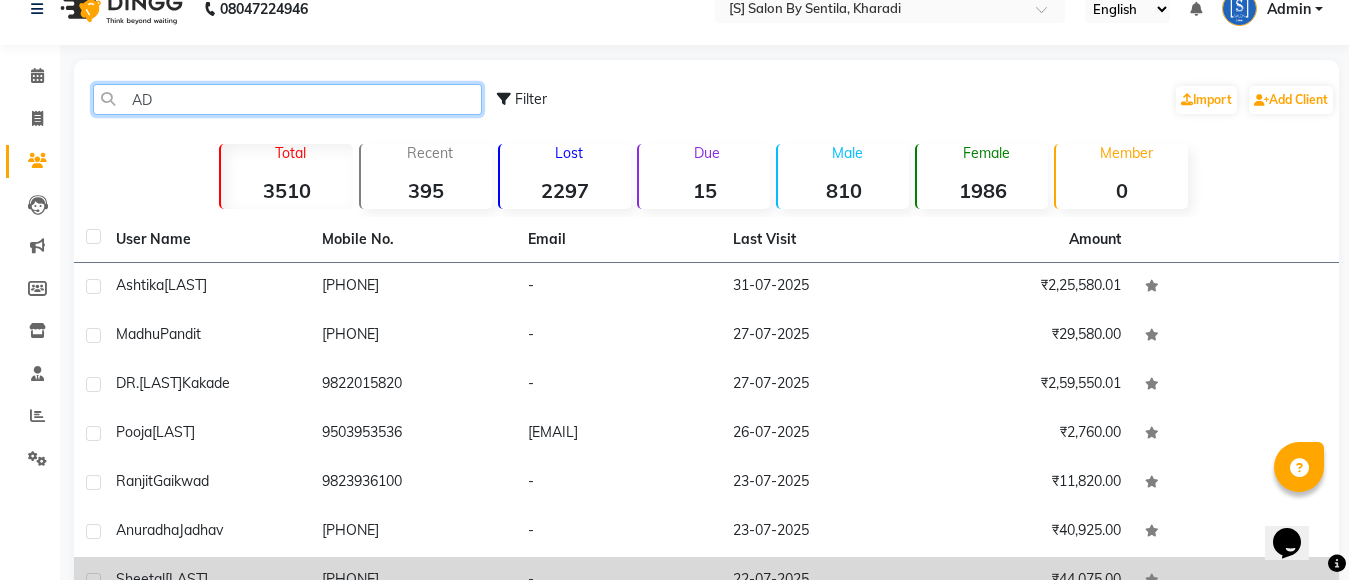 scroll, scrollTop: 0, scrollLeft: 0, axis: both 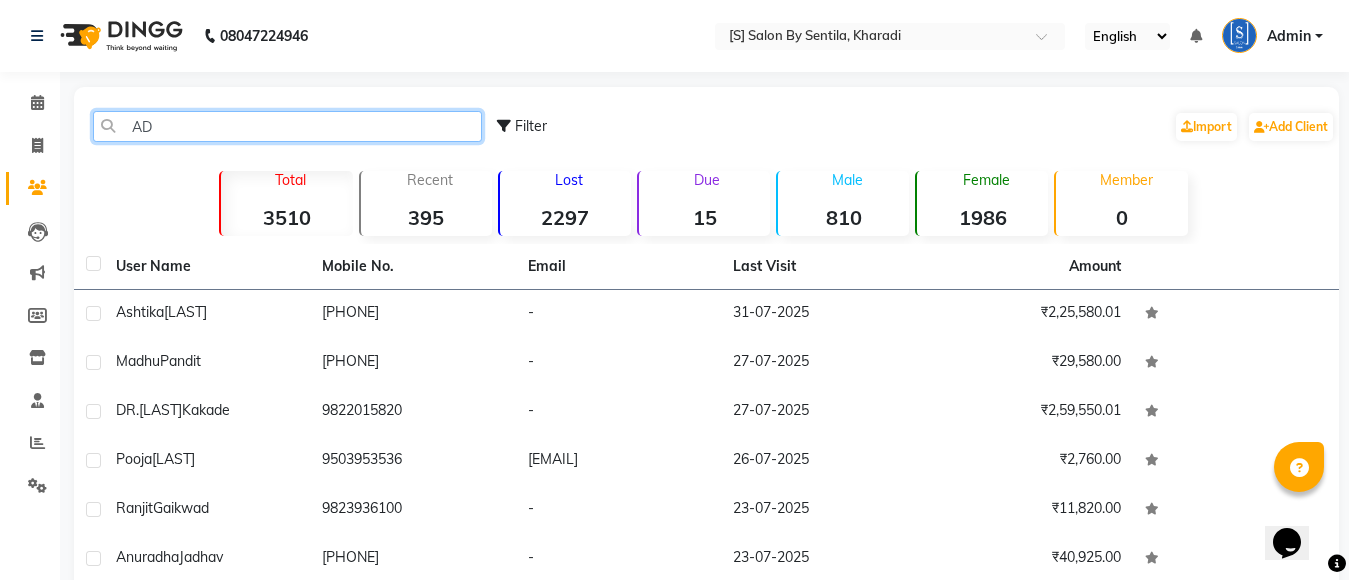 drag, startPoint x: 171, startPoint y: 125, endPoint x: 0, endPoint y: 120, distance: 171.07309 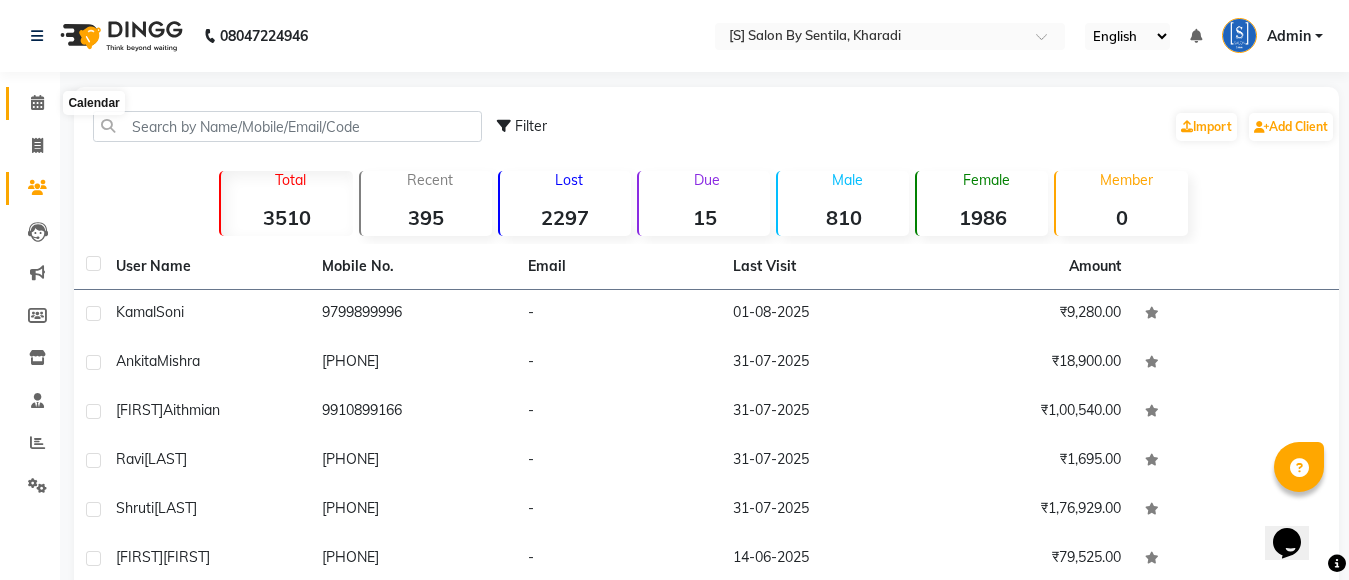 click 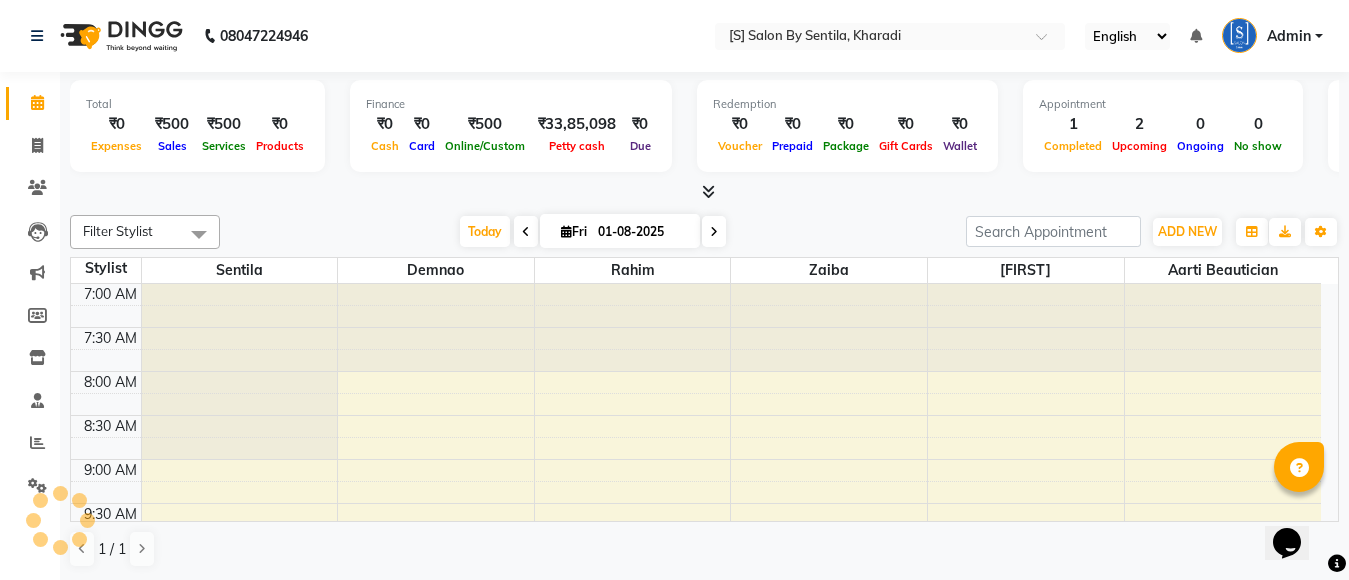 scroll, scrollTop: 0, scrollLeft: 0, axis: both 